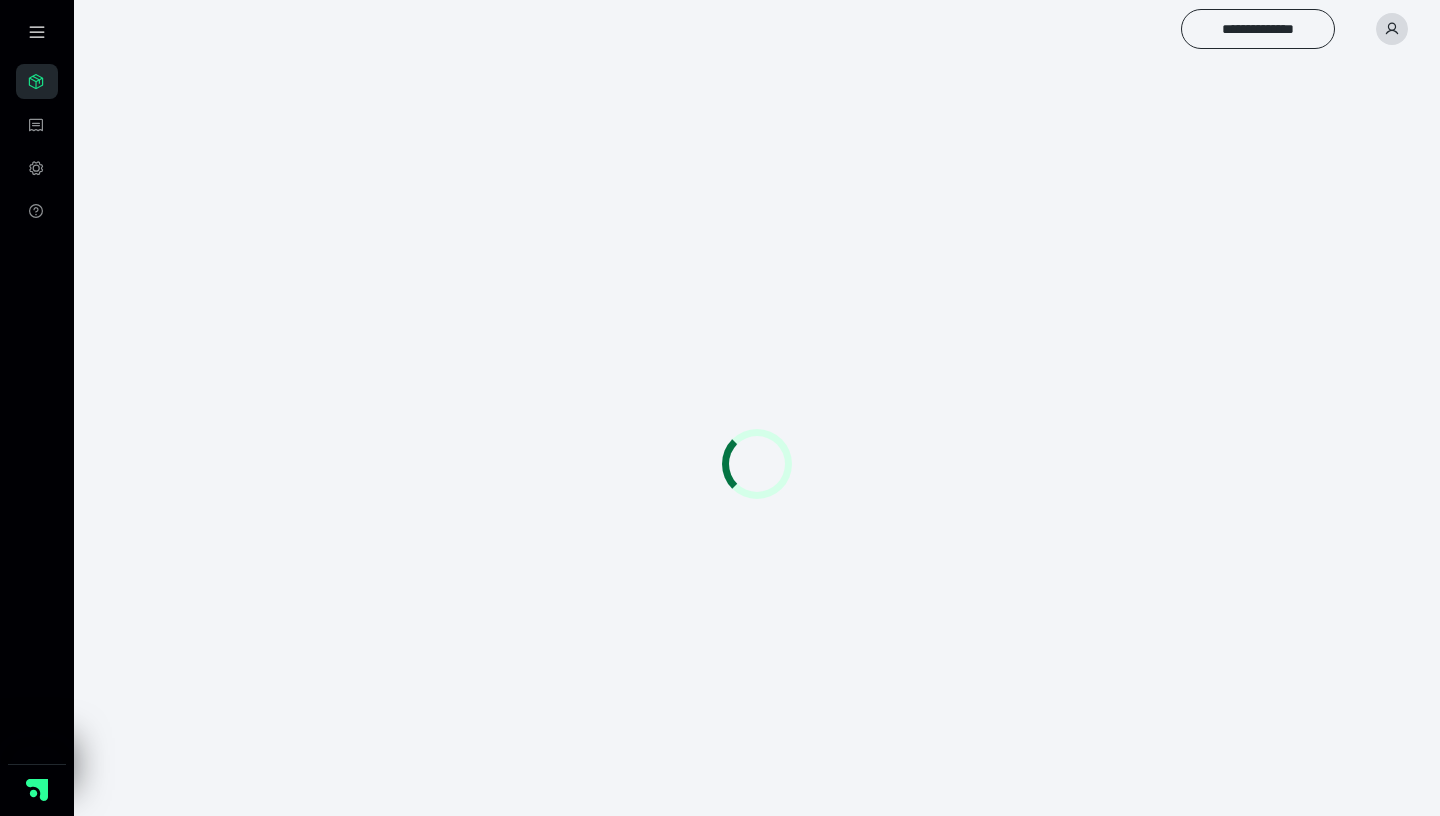 scroll, scrollTop: 0, scrollLeft: 0, axis: both 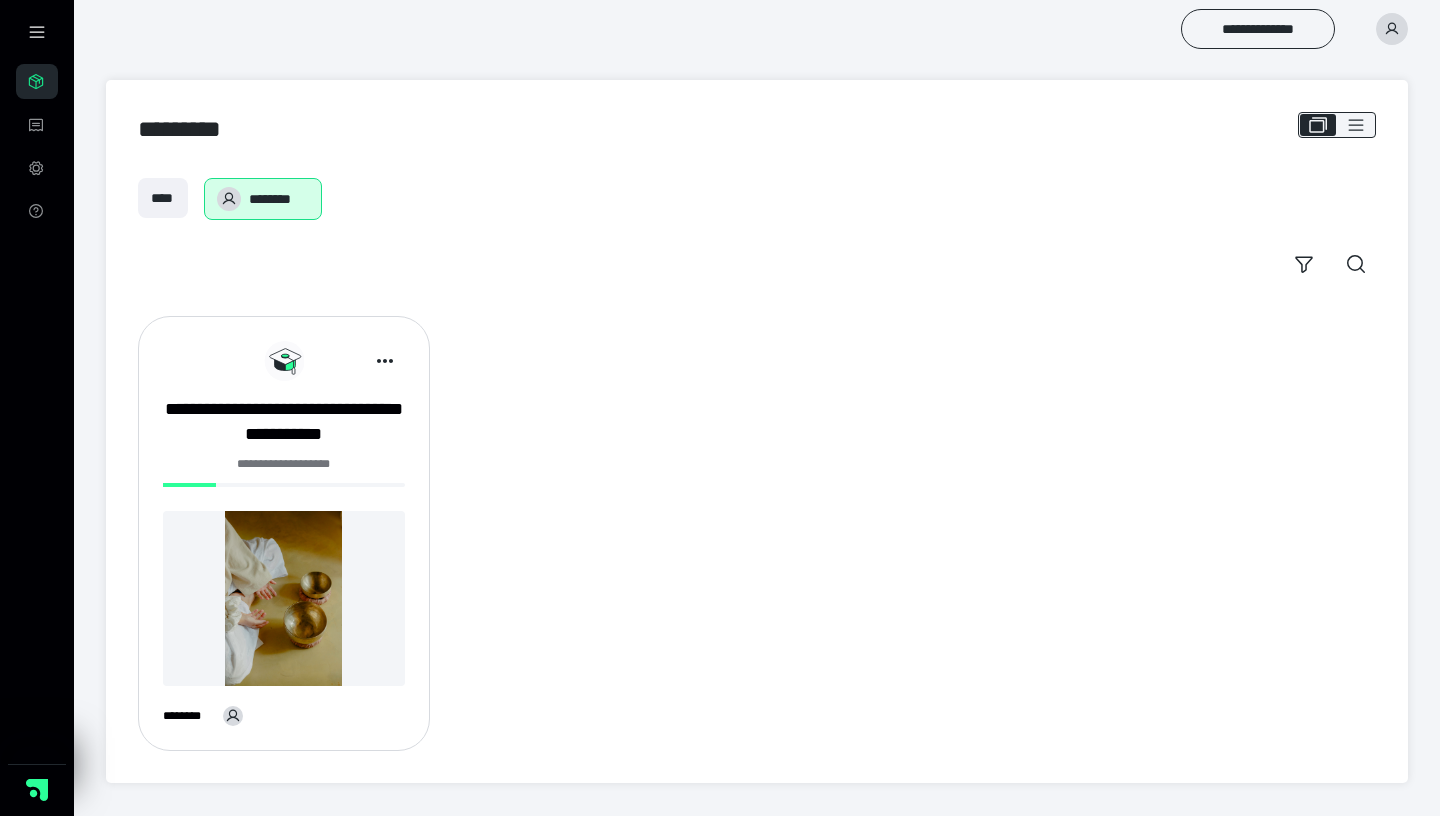 click at bounding box center [284, 598] 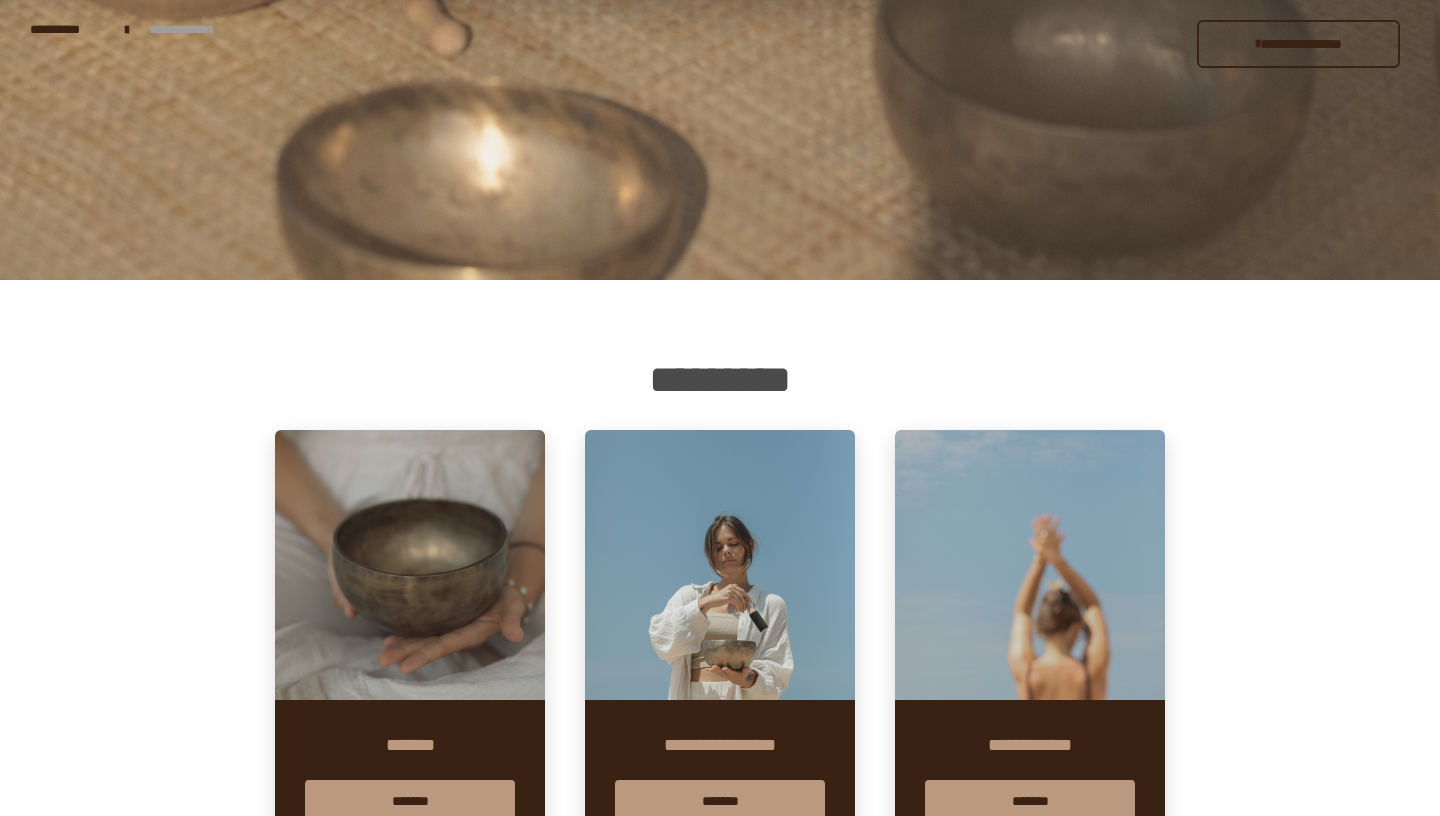scroll, scrollTop: 97, scrollLeft: 0, axis: vertical 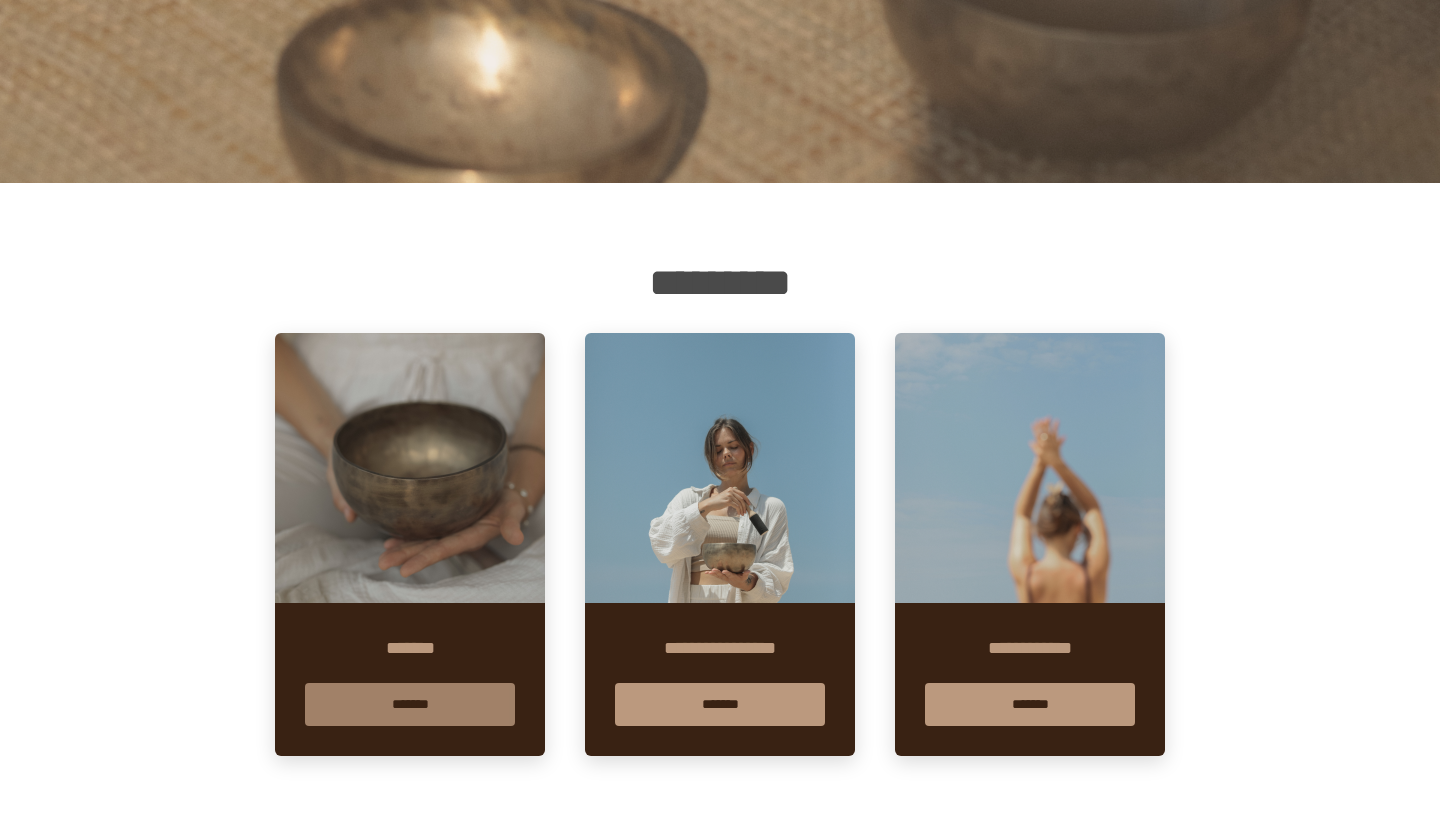 click on "*******" at bounding box center [410, 704] 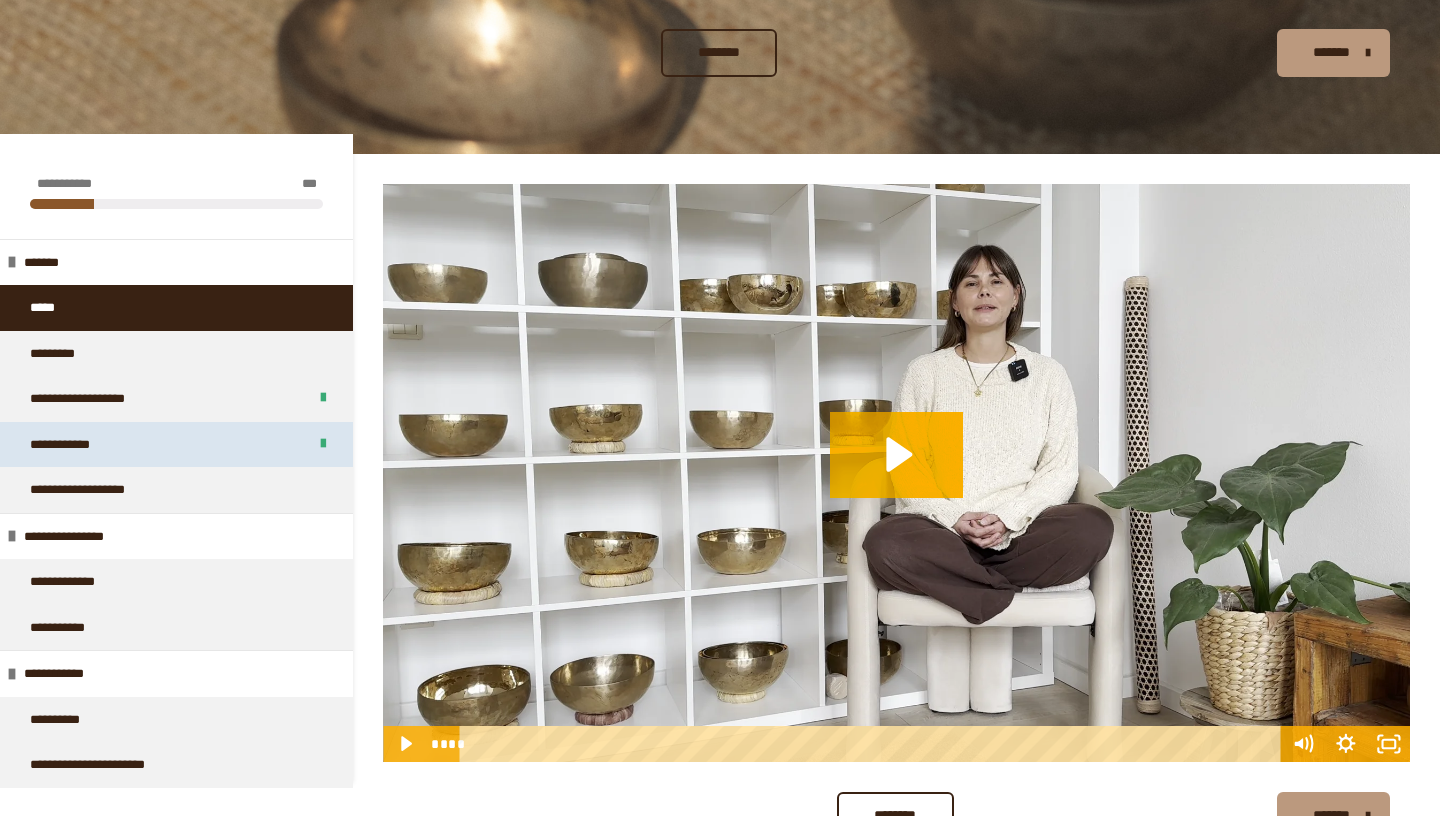 scroll, scrollTop: 199, scrollLeft: 0, axis: vertical 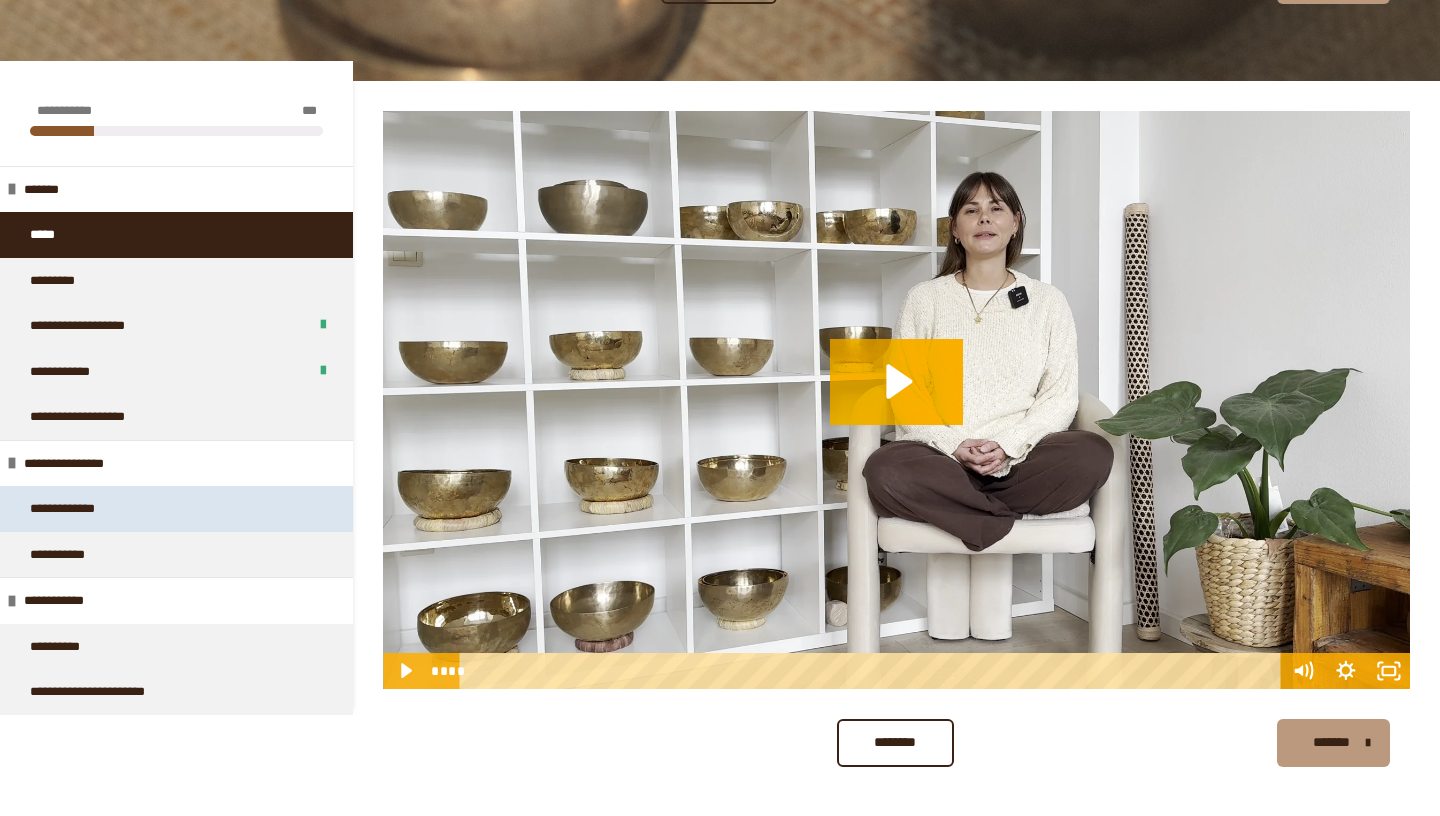 click on "**********" at bounding box center (78, 509) 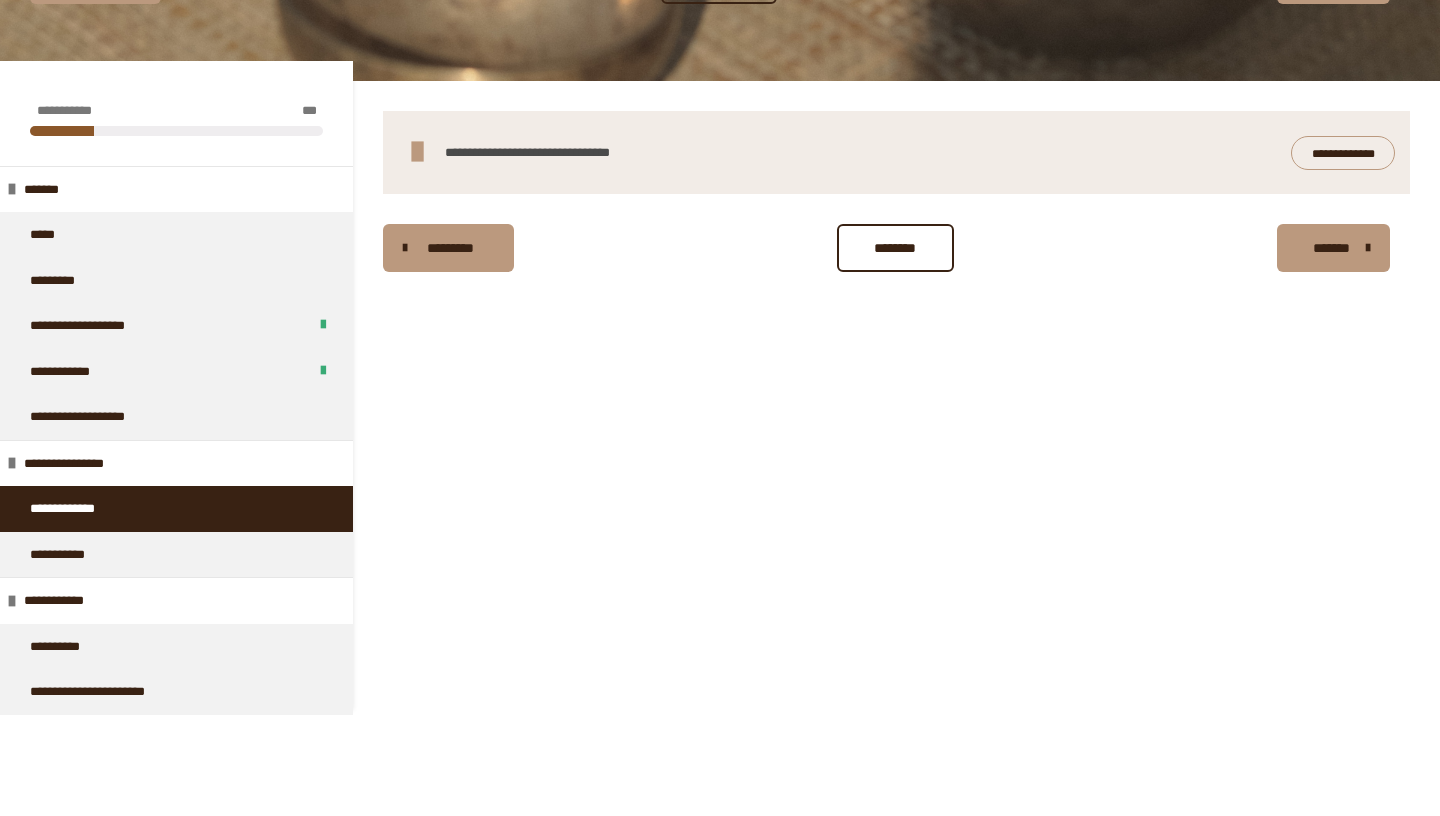 click on "**********" at bounding box center (1343, 153) 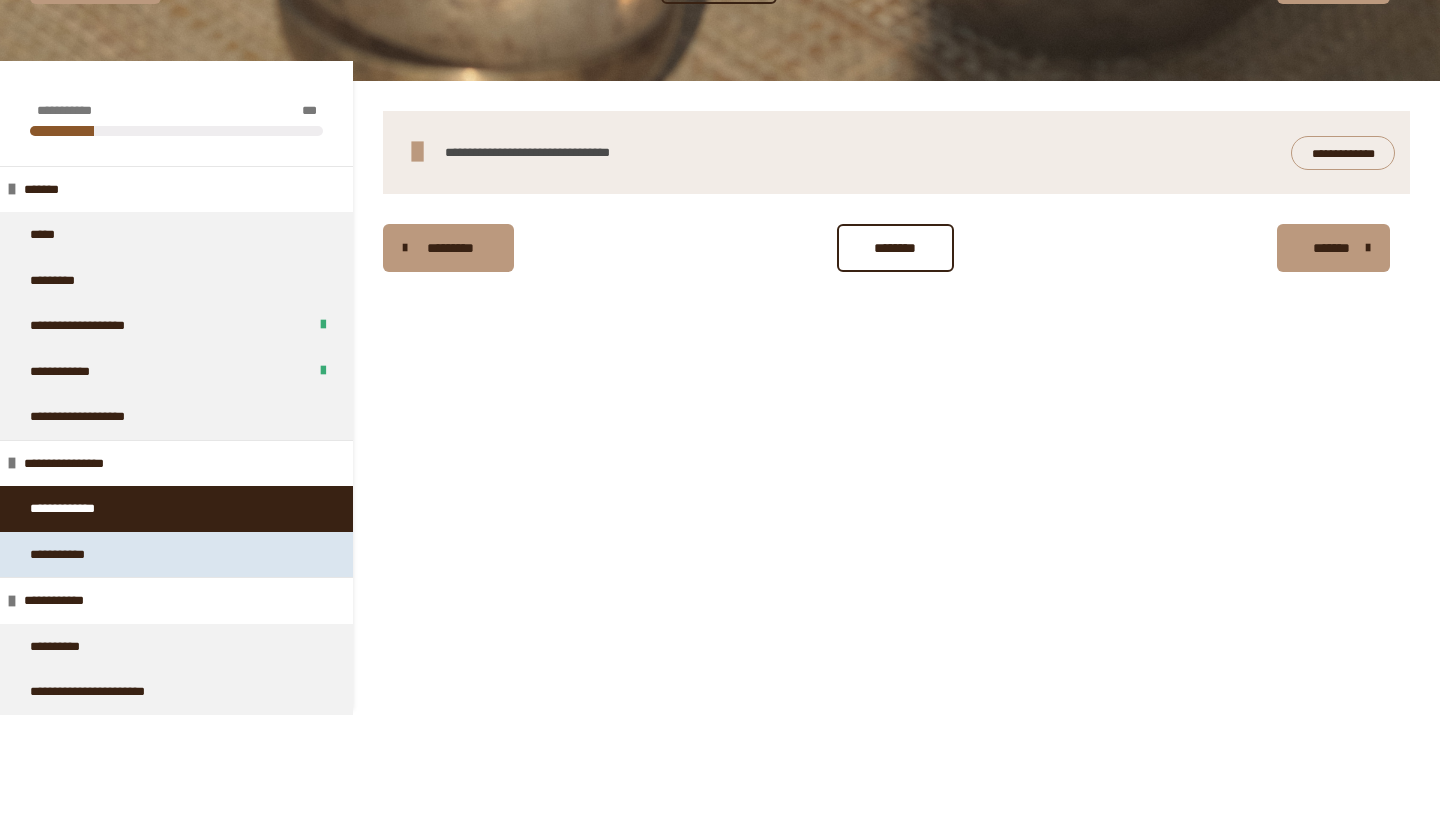 click on "**********" at bounding box center [69, 555] 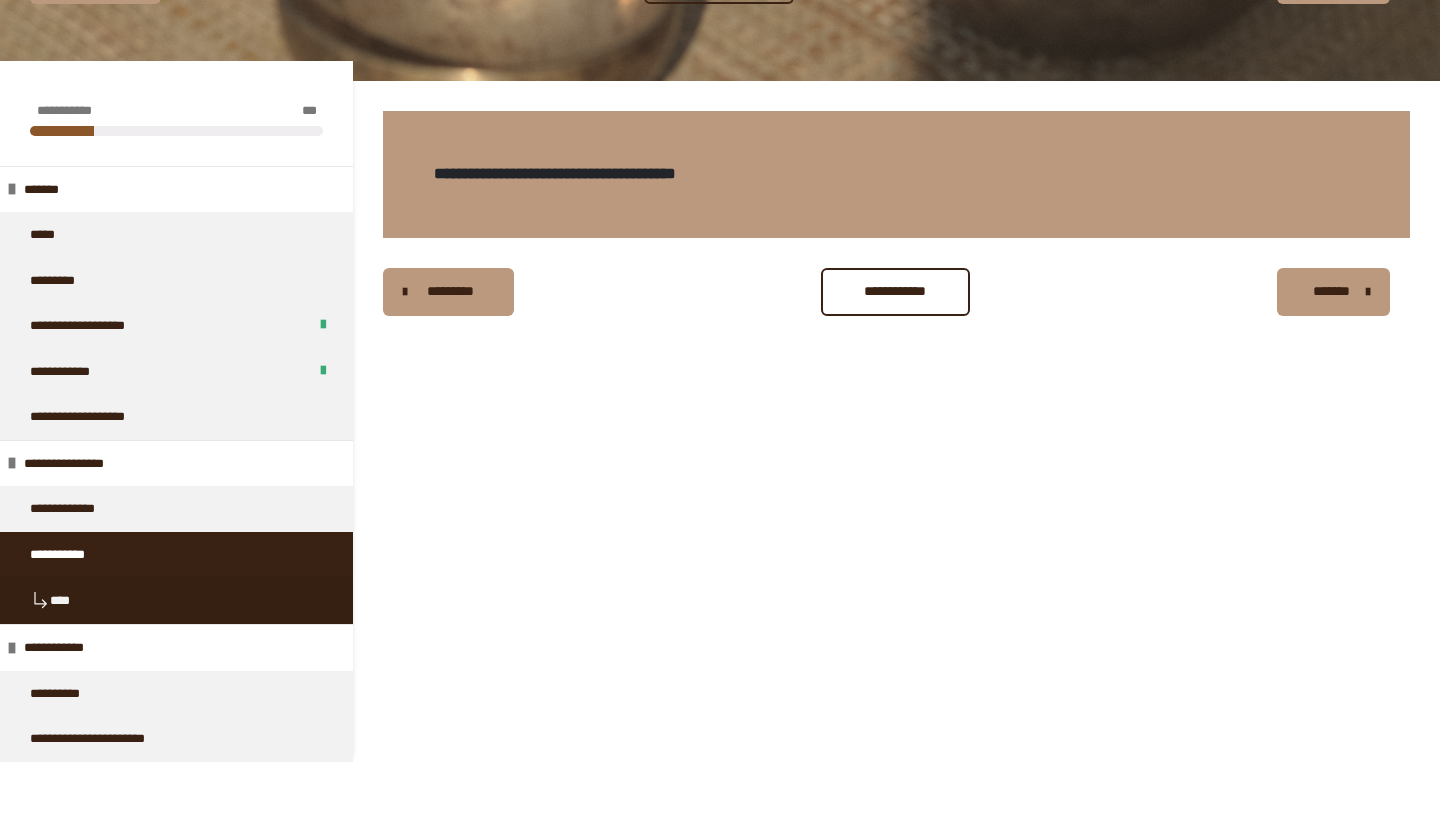 click on "**********" at bounding box center (896, 291) 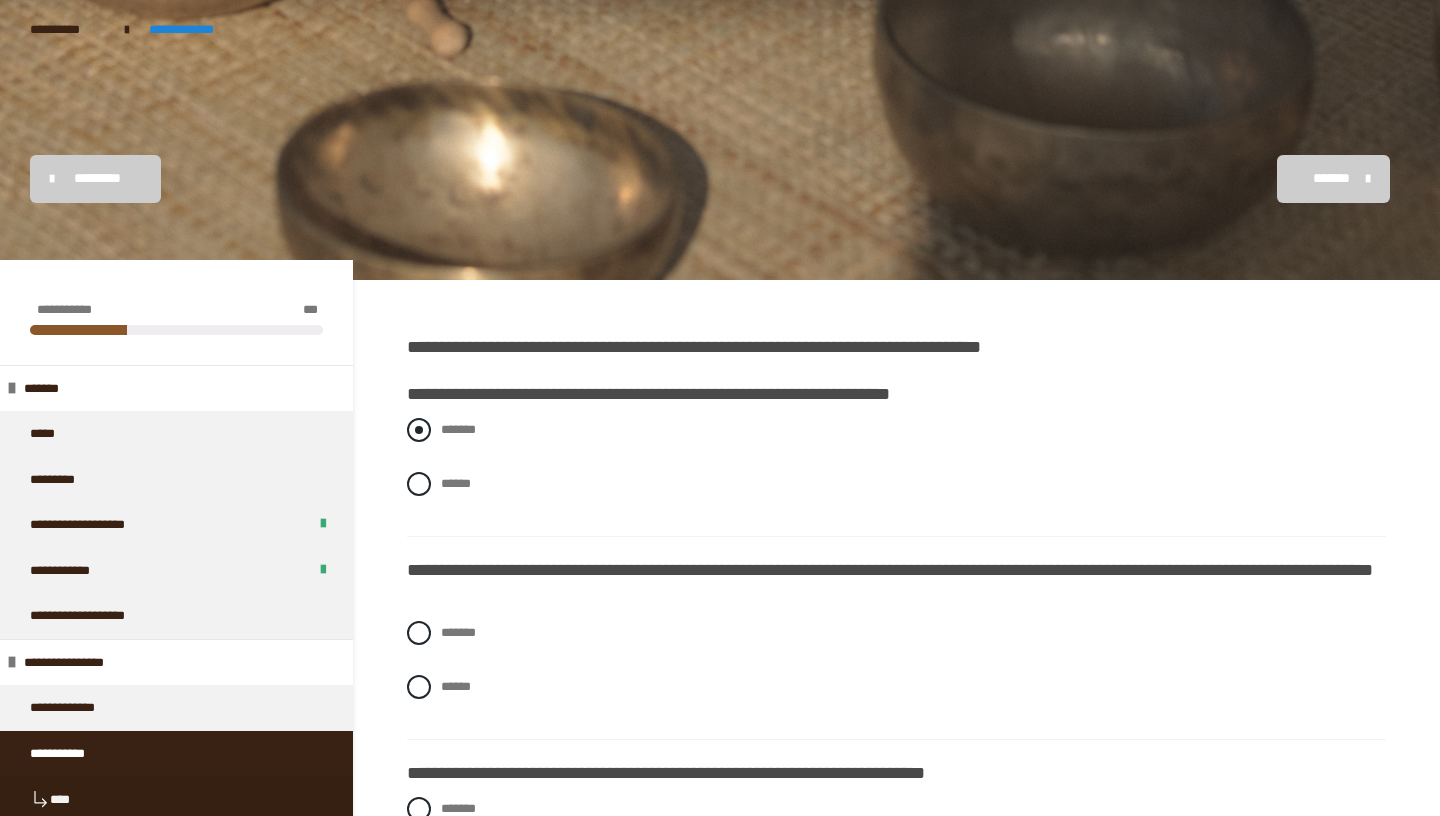 click on "*******" at bounding box center (458, 429) 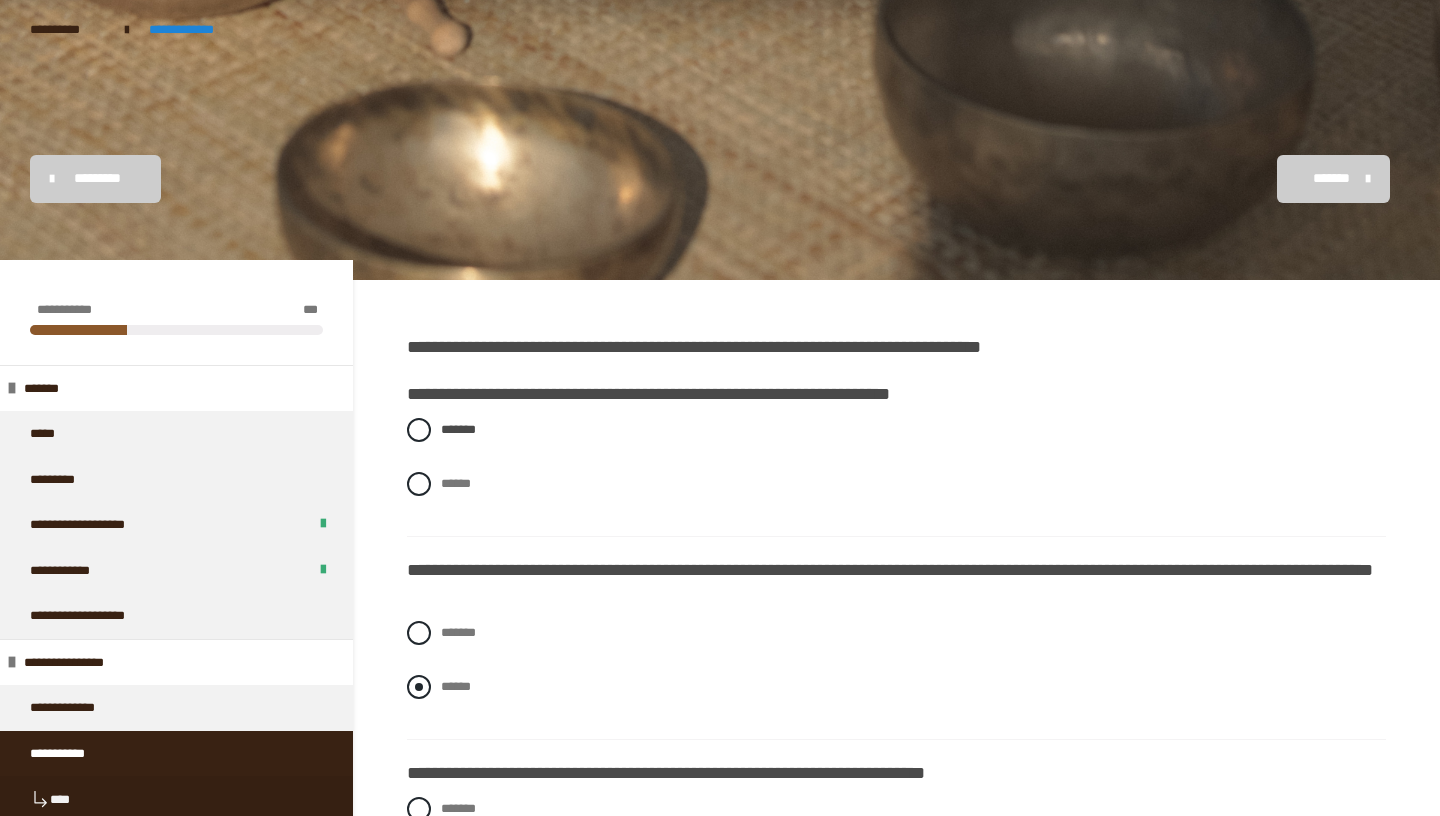 click at bounding box center (419, 687) 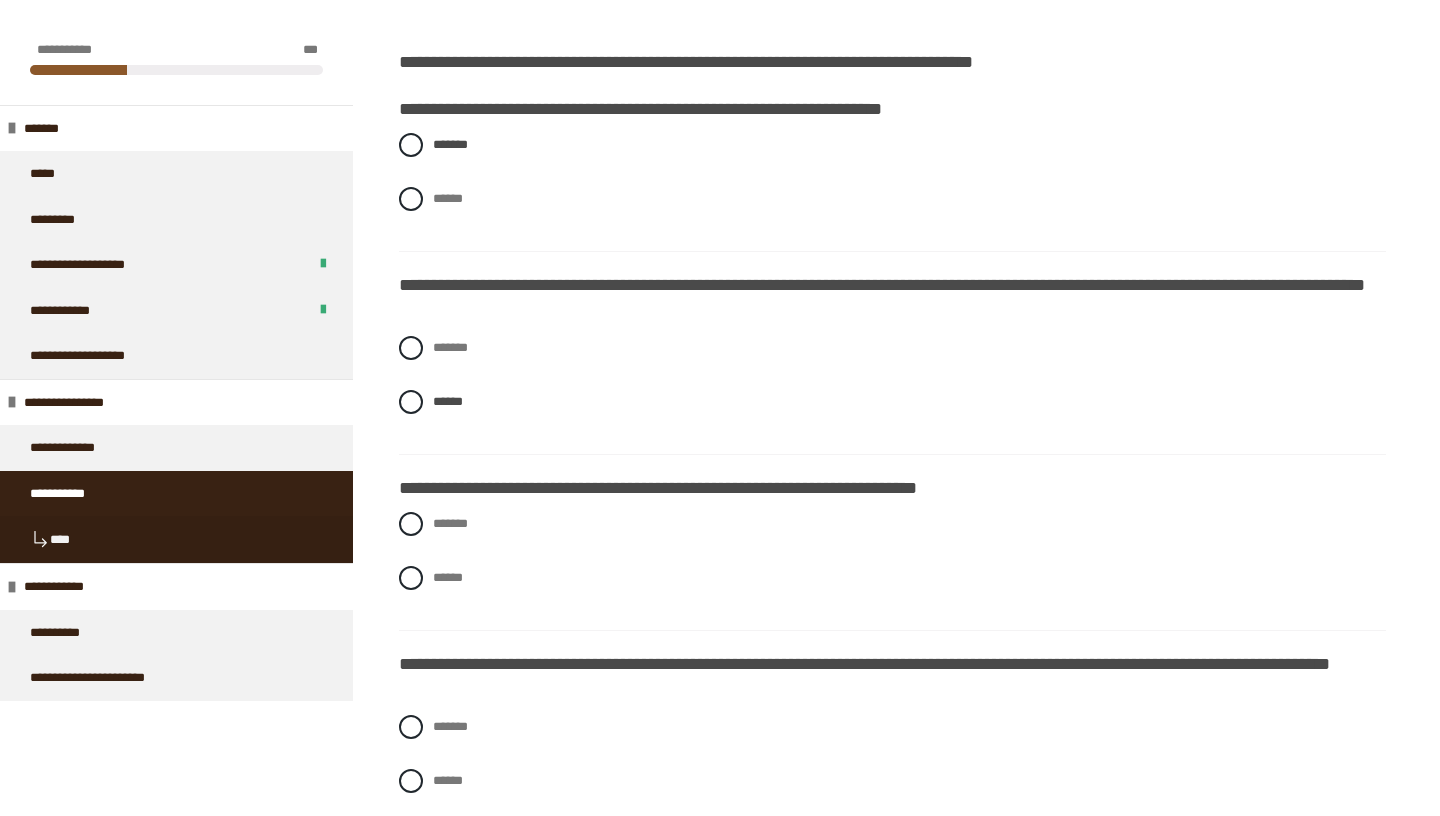 scroll, scrollTop: 289, scrollLeft: 0, axis: vertical 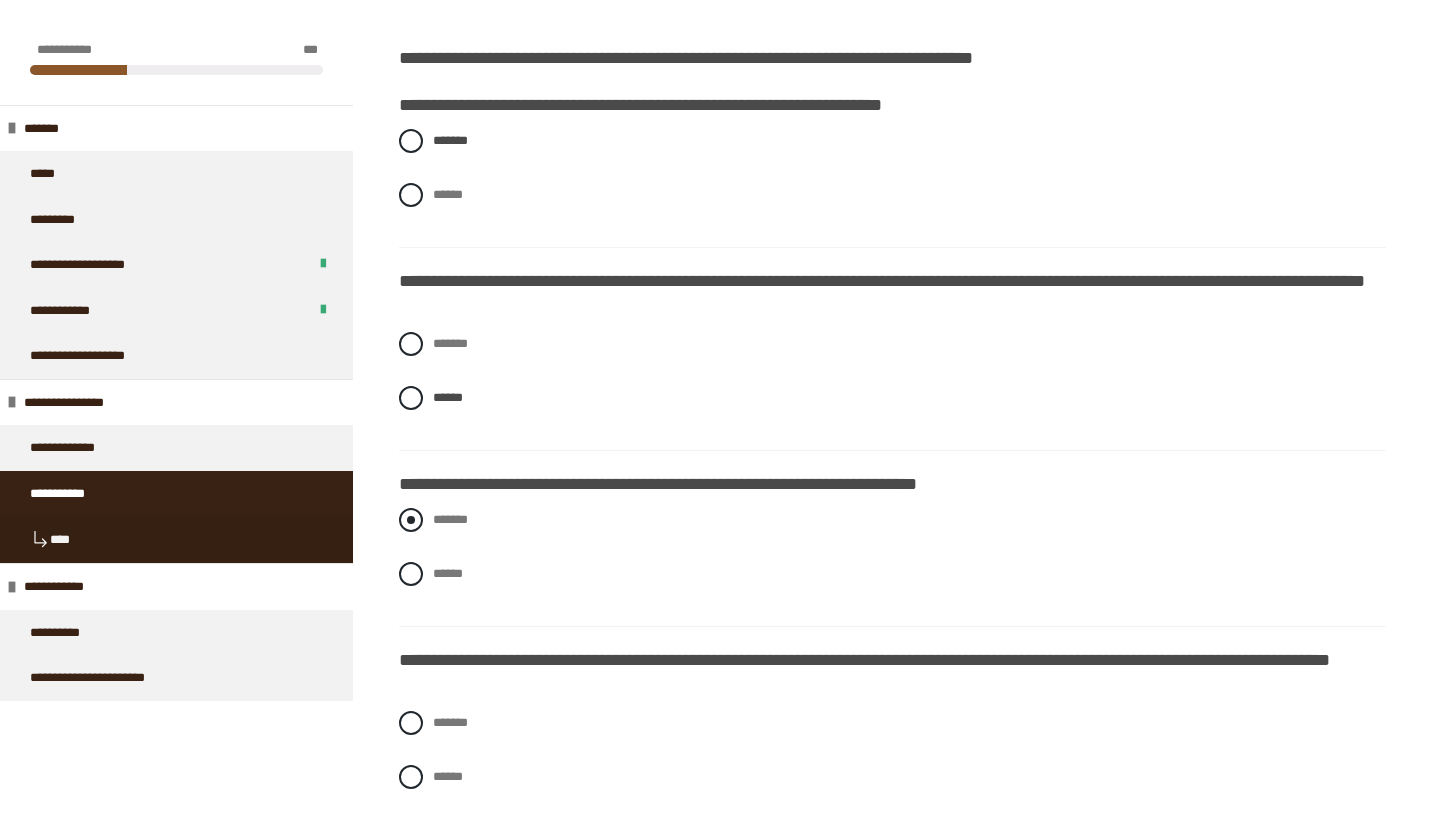 click at bounding box center [411, 520] 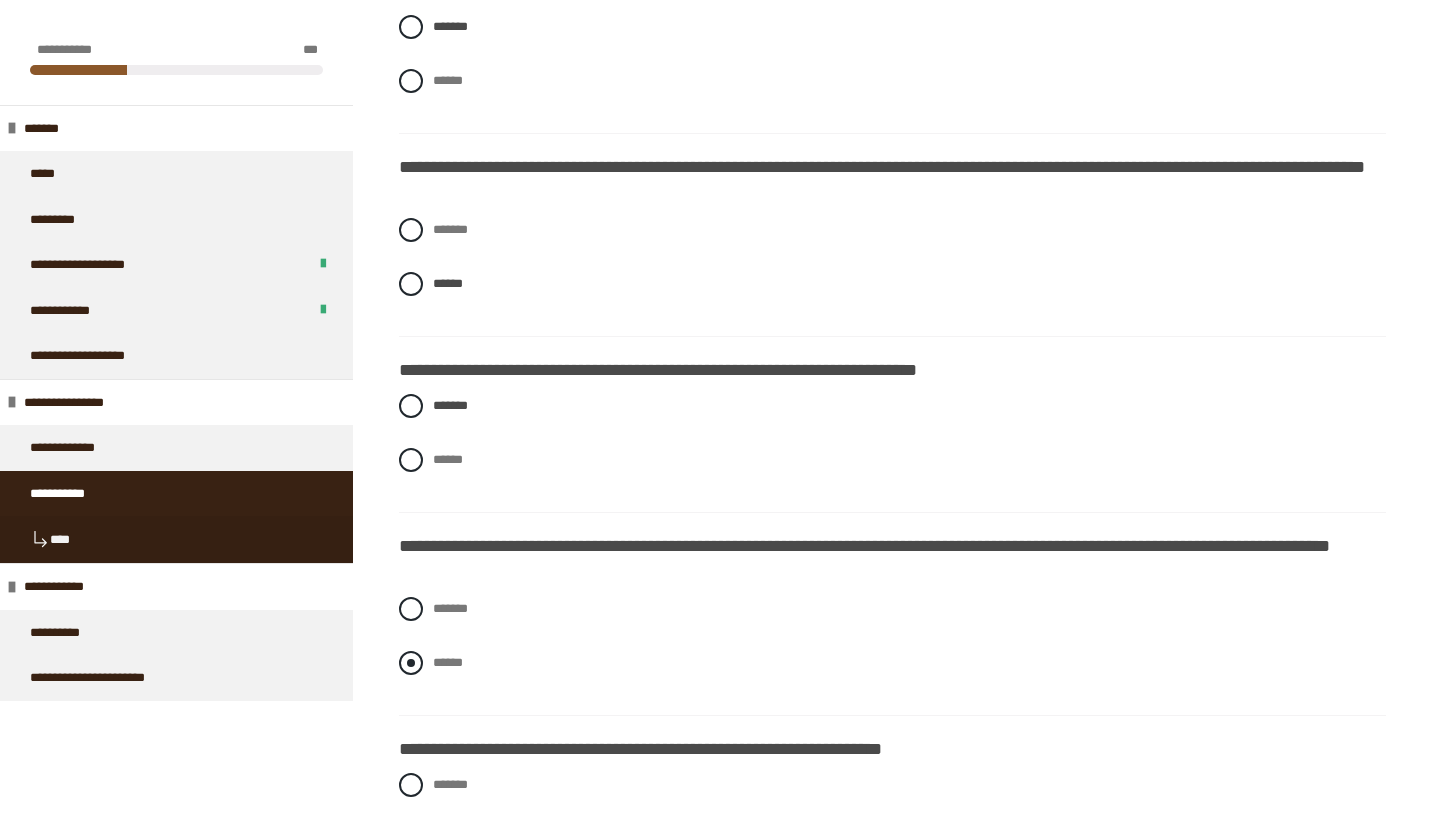 scroll, scrollTop: 468, scrollLeft: 0, axis: vertical 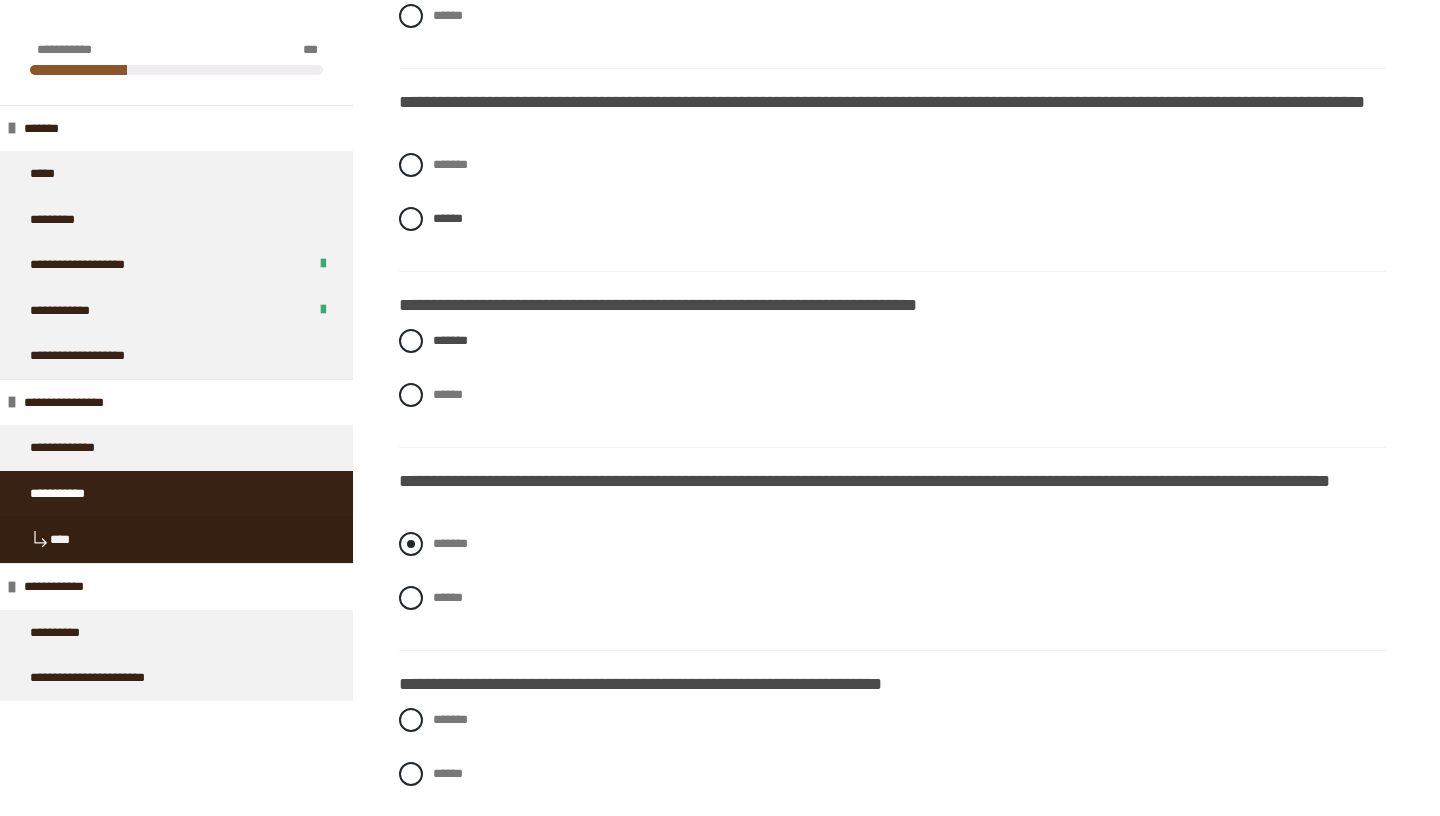 click on "*******" at bounding box center (892, 544) 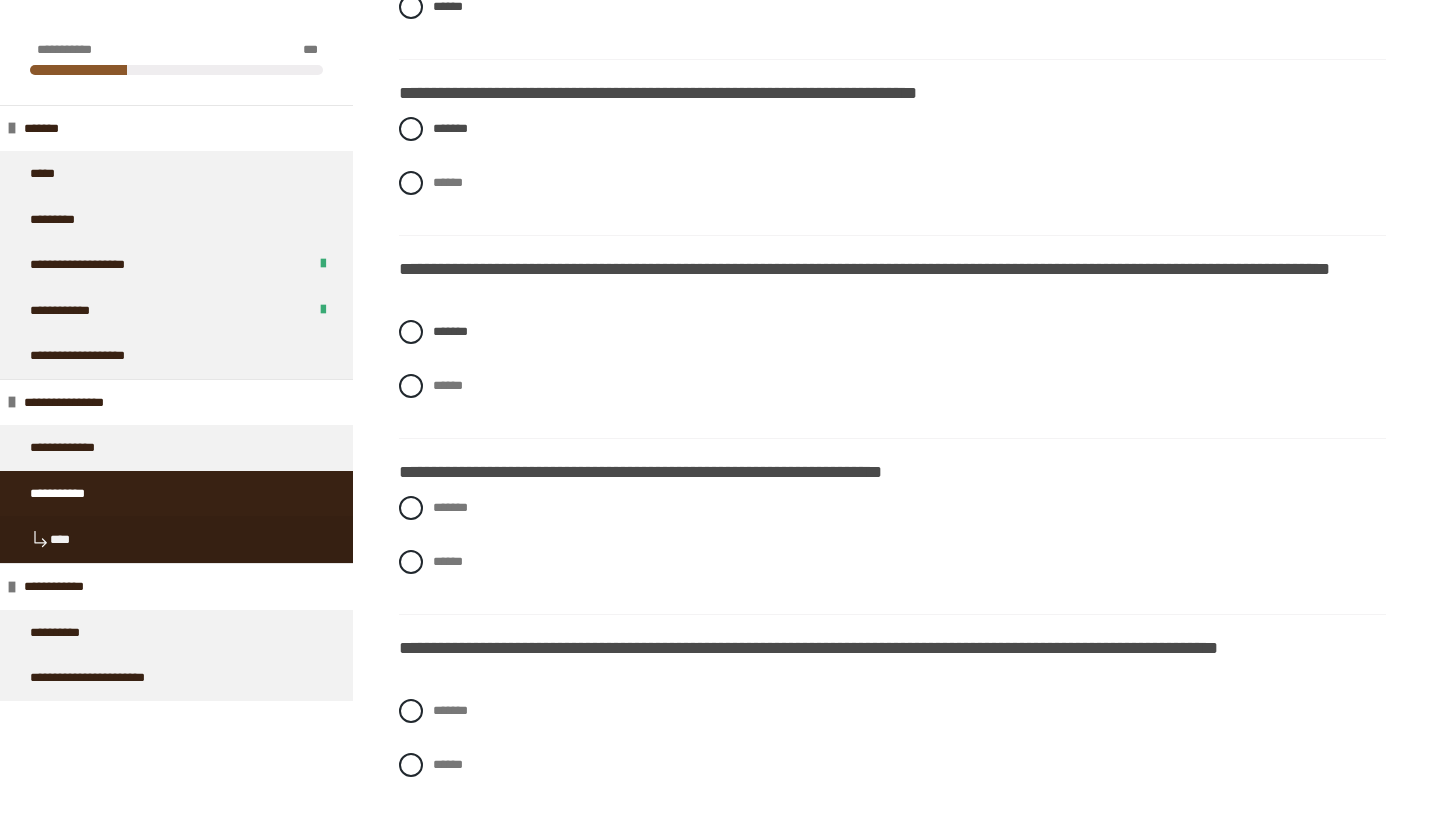 scroll, scrollTop: 684, scrollLeft: 0, axis: vertical 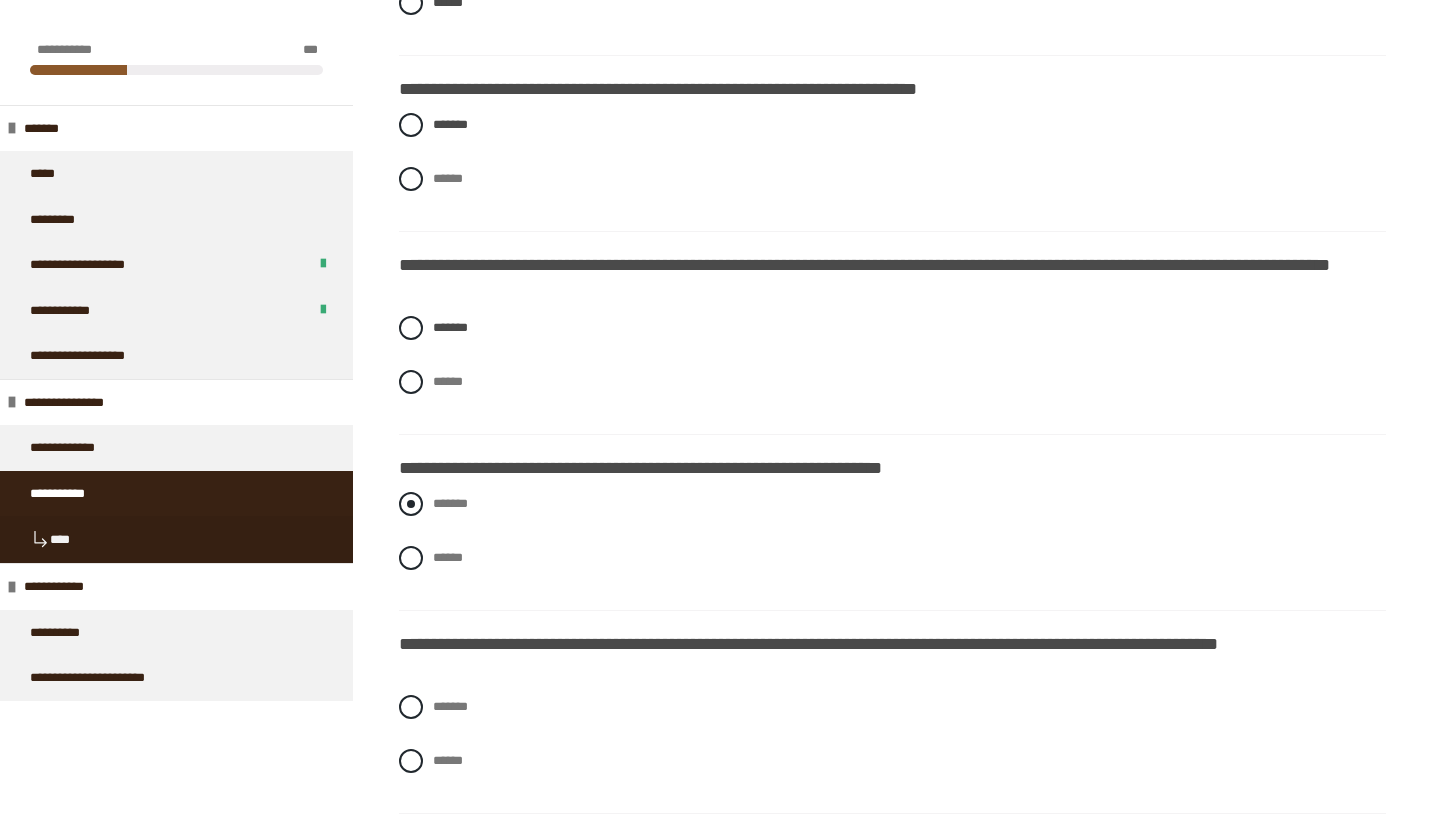 click at bounding box center (411, 504) 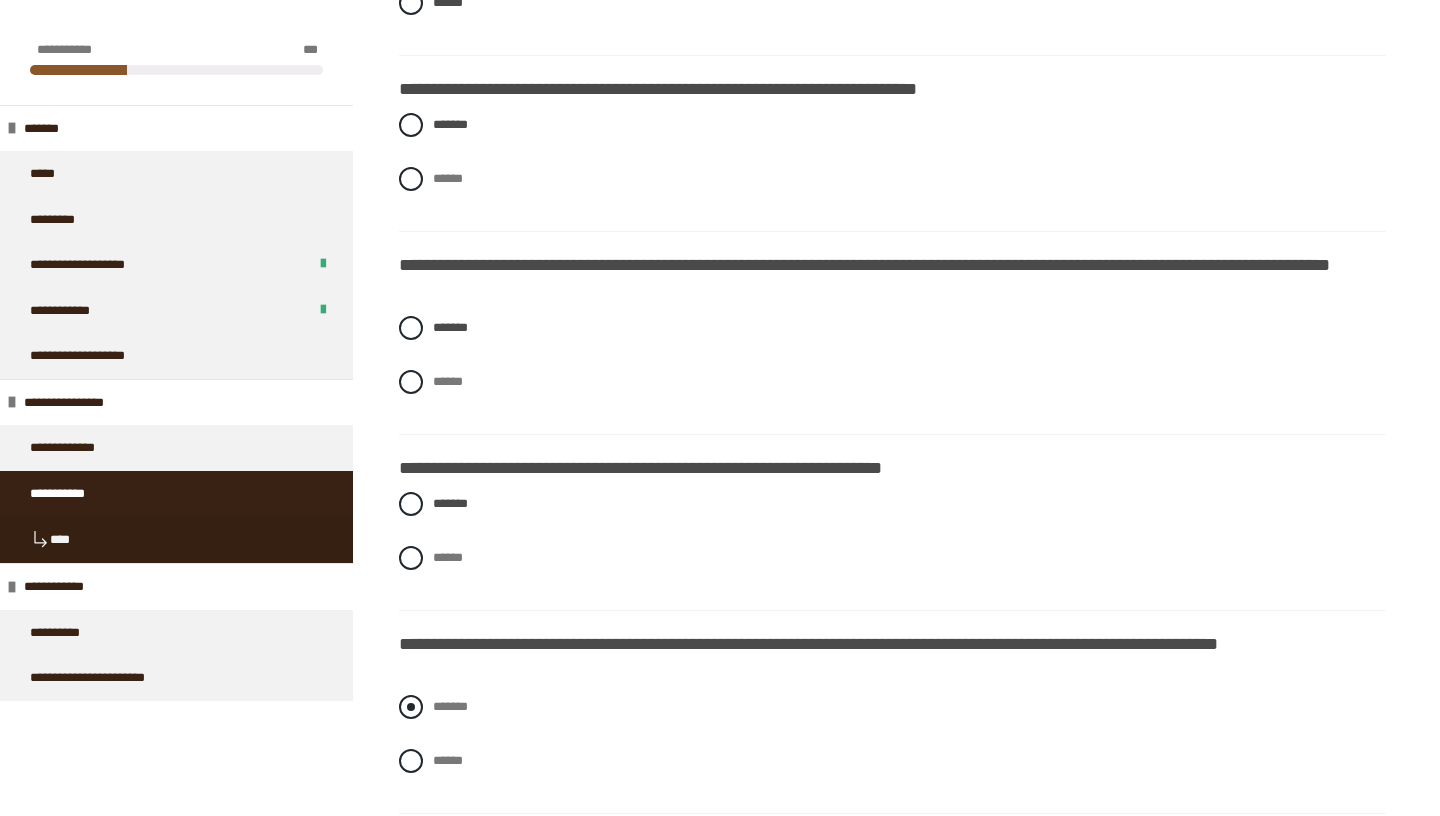 click at bounding box center [411, 707] 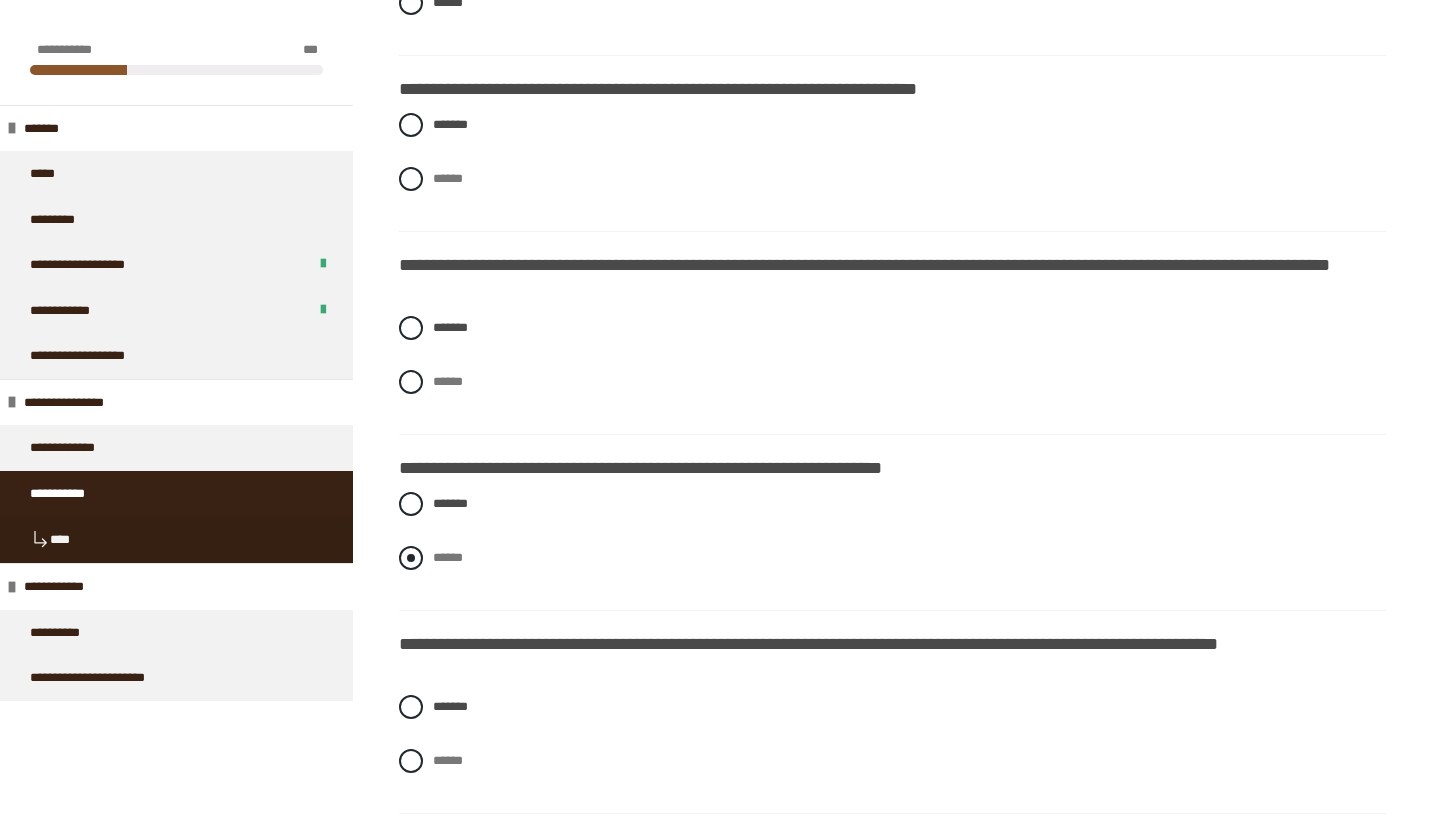 click at bounding box center (411, 558) 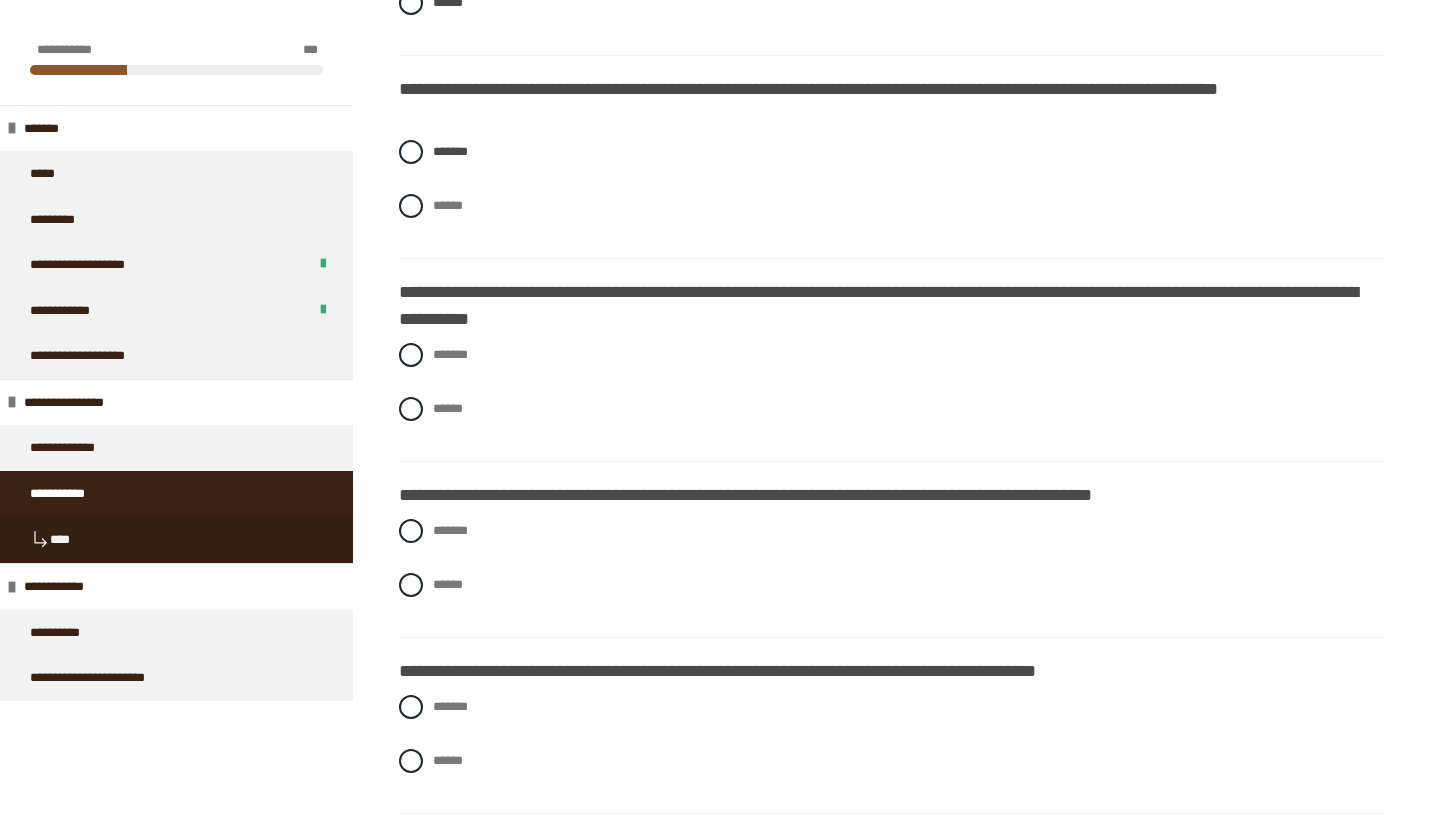 scroll, scrollTop: 1261, scrollLeft: 0, axis: vertical 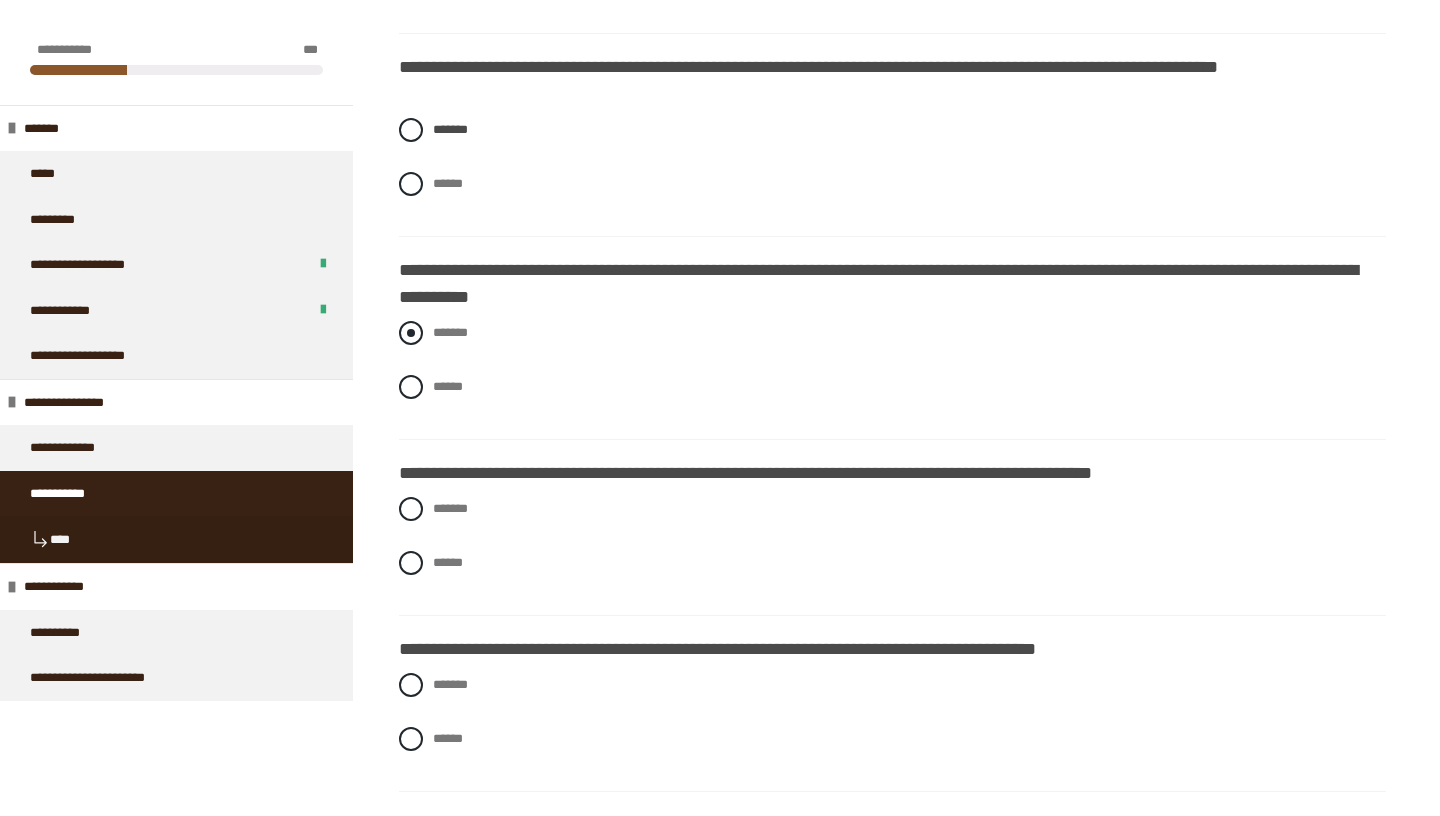 click at bounding box center [411, 333] 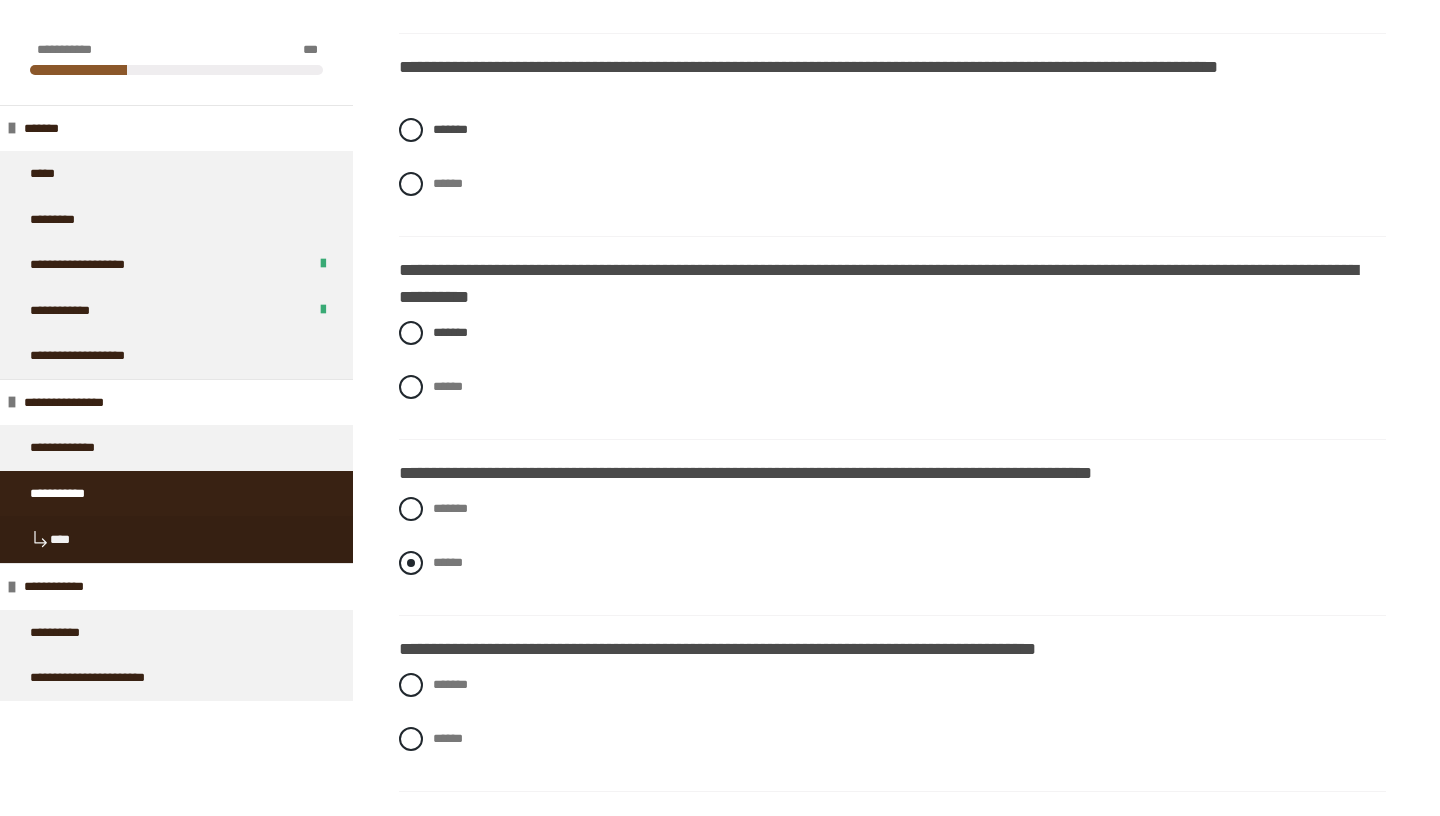 click at bounding box center [411, 563] 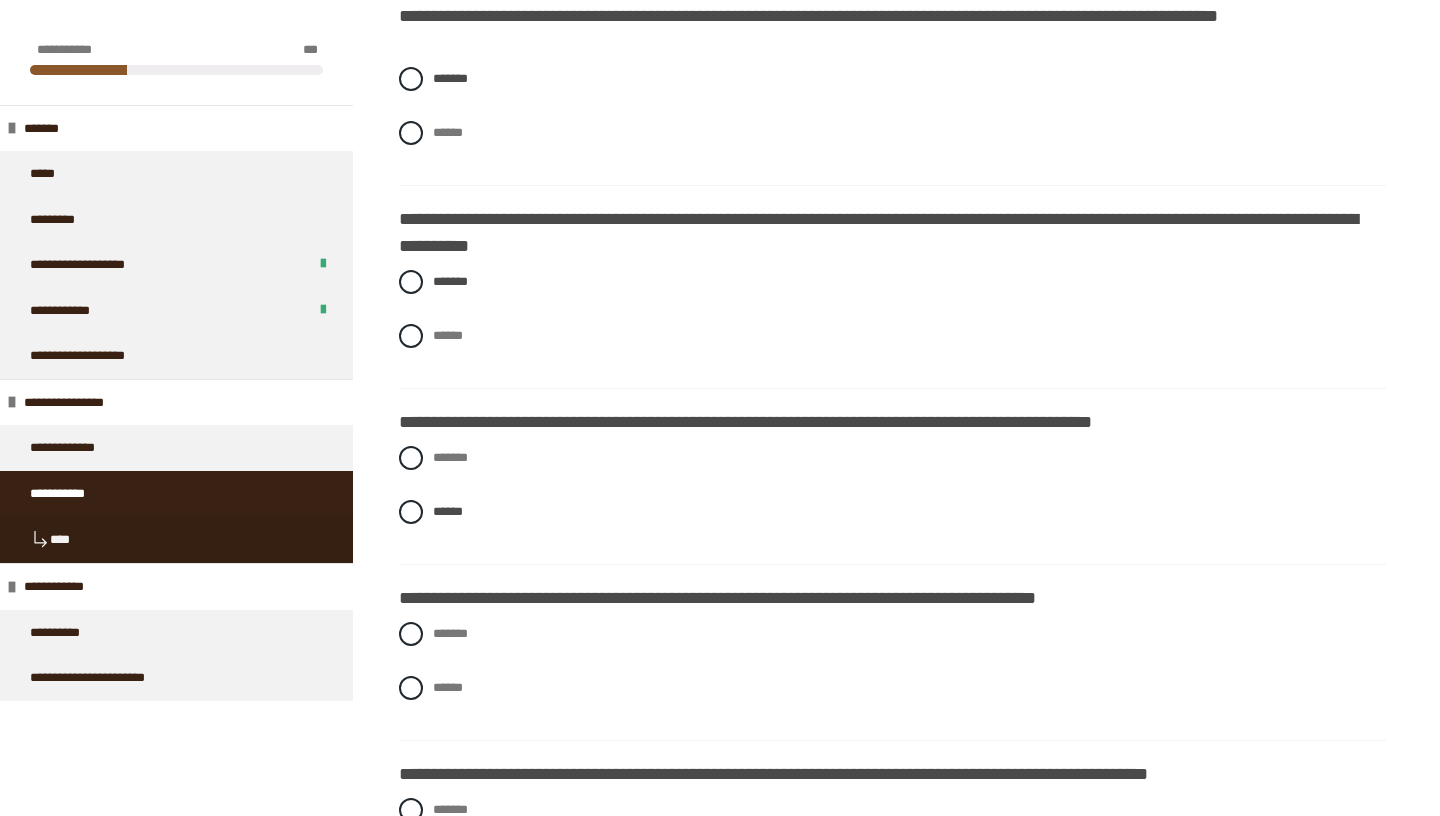 scroll, scrollTop: 1317, scrollLeft: 0, axis: vertical 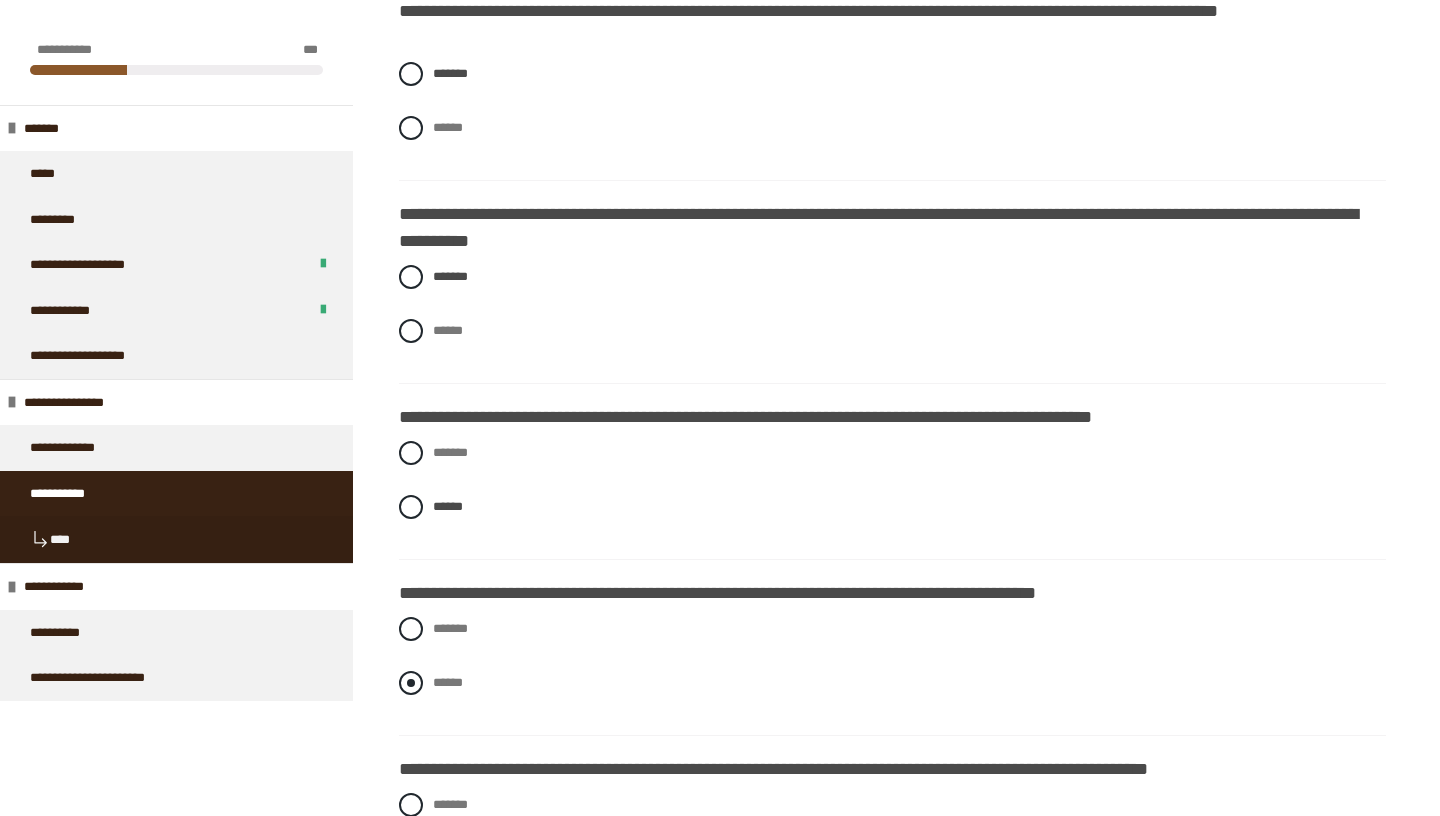 click at bounding box center (411, 683) 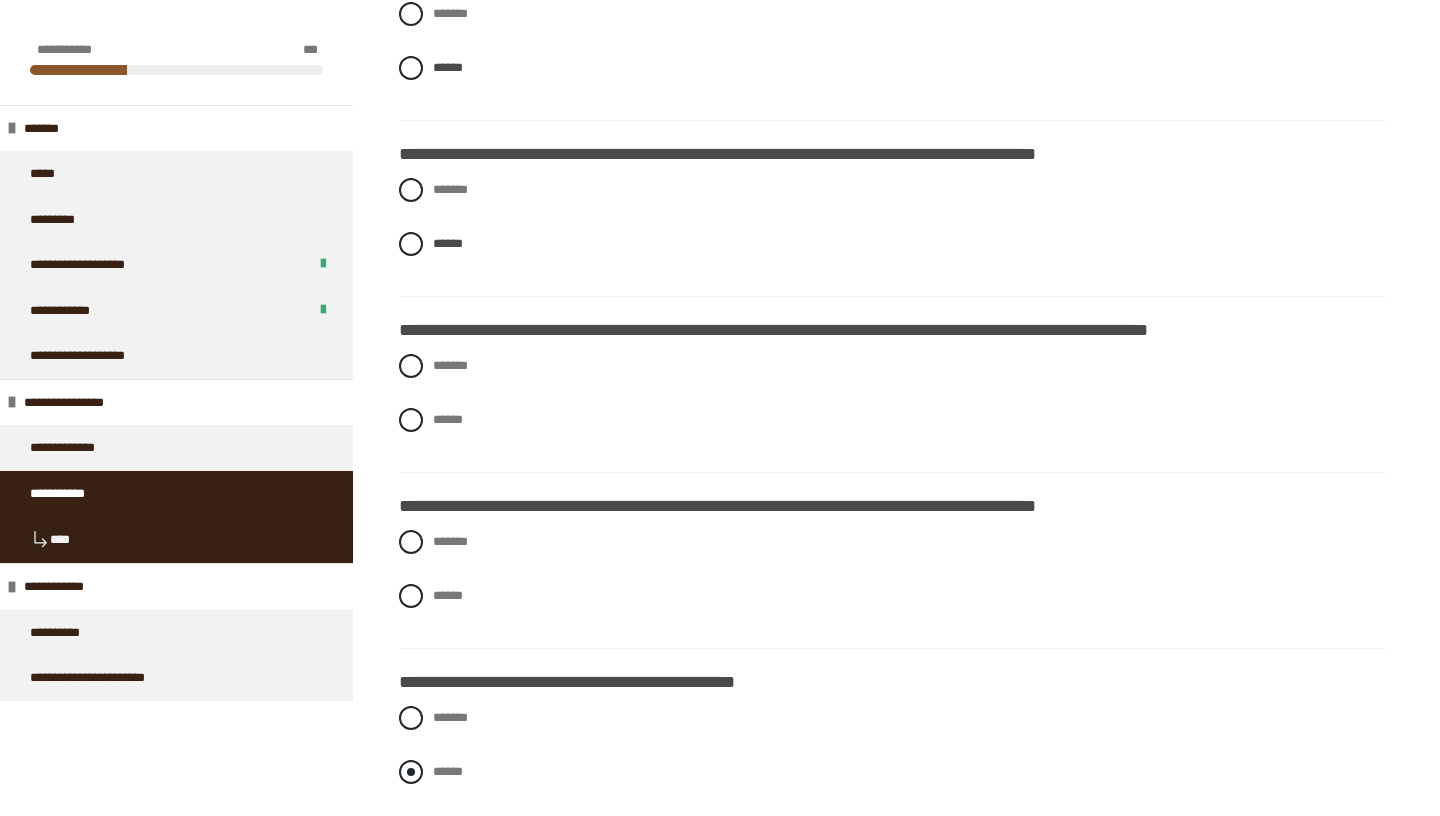 scroll, scrollTop: 1760, scrollLeft: 0, axis: vertical 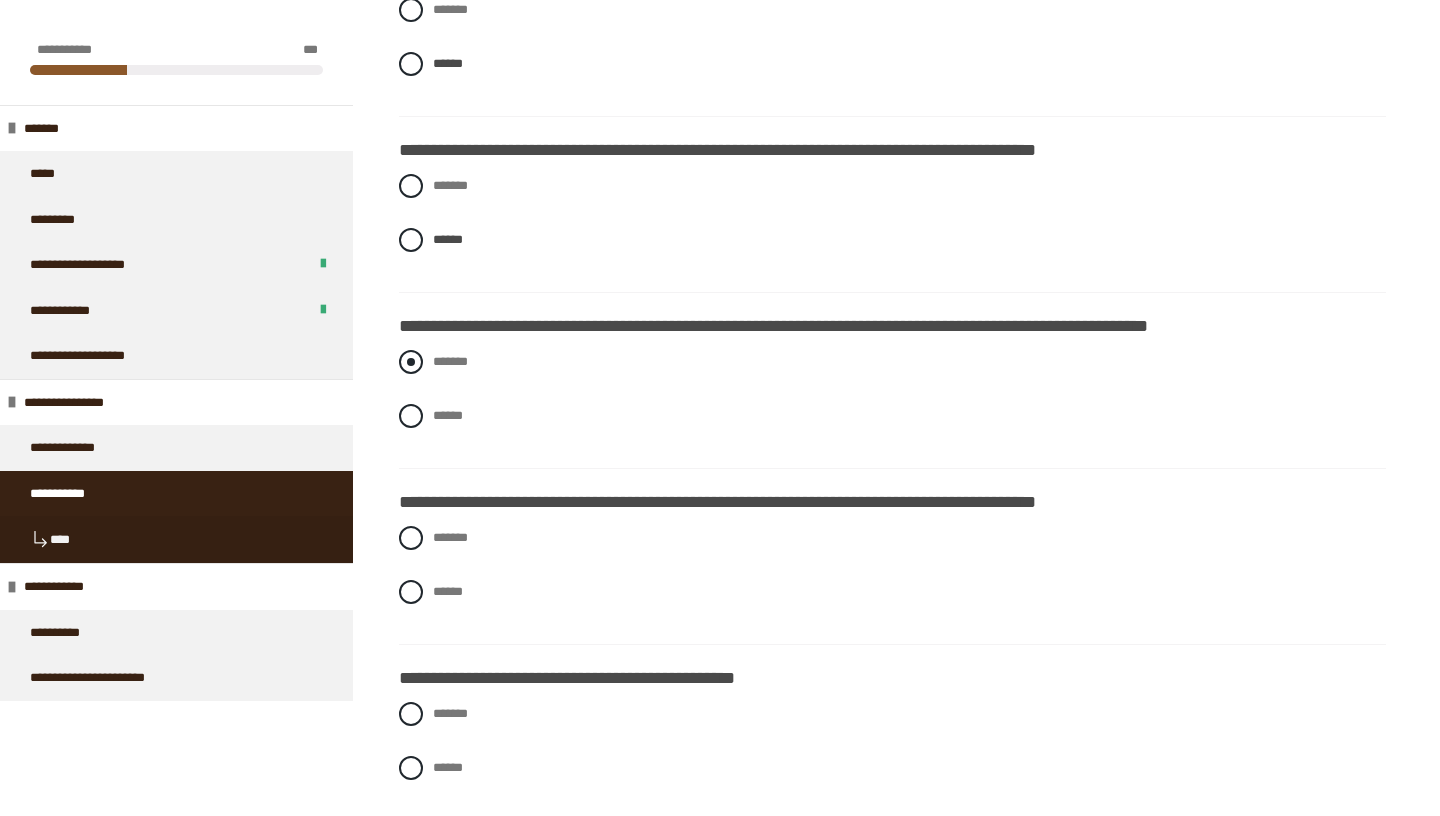 click at bounding box center (411, 362) 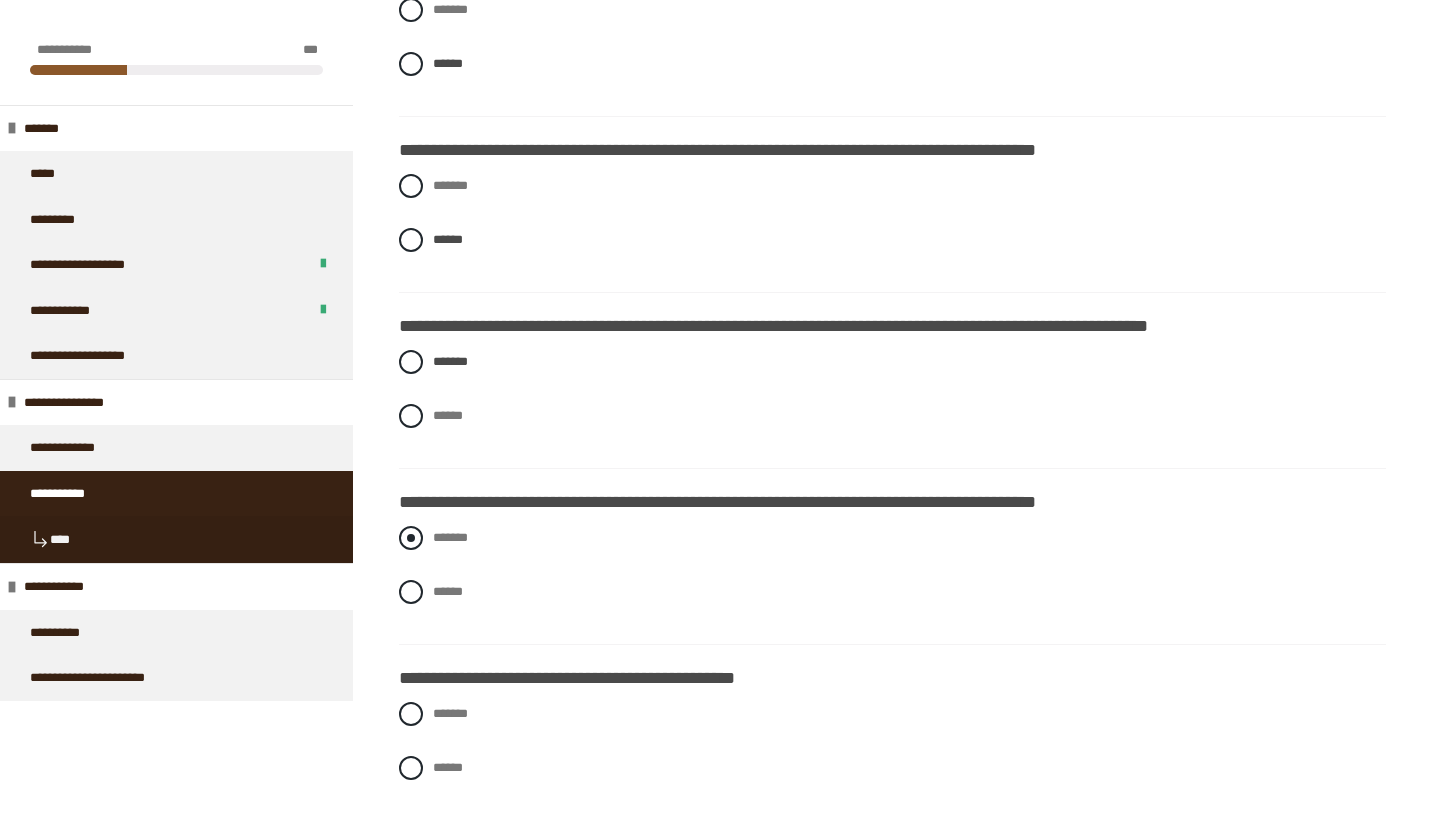 click at bounding box center [411, 538] 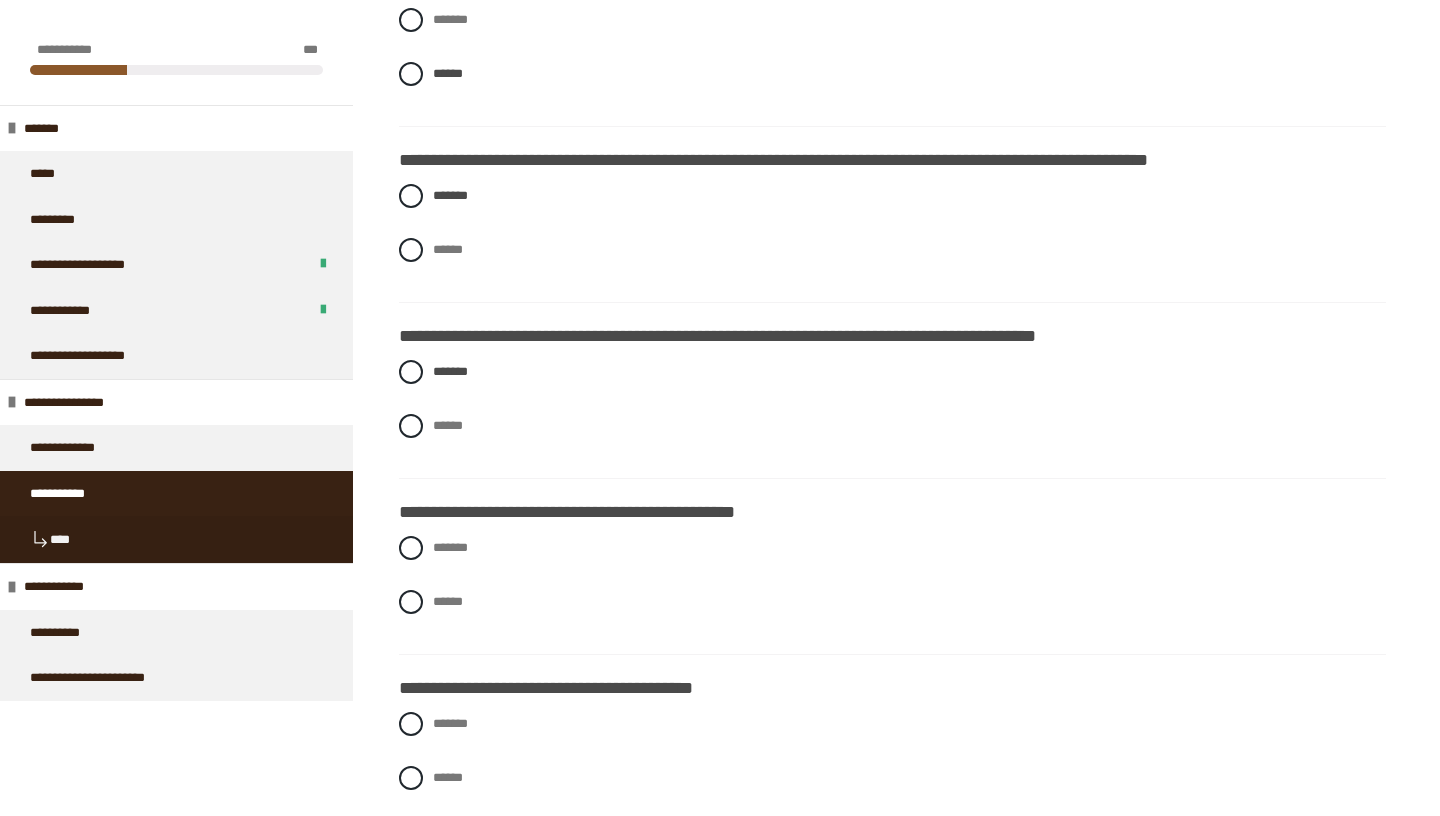 scroll, scrollTop: 1944, scrollLeft: 0, axis: vertical 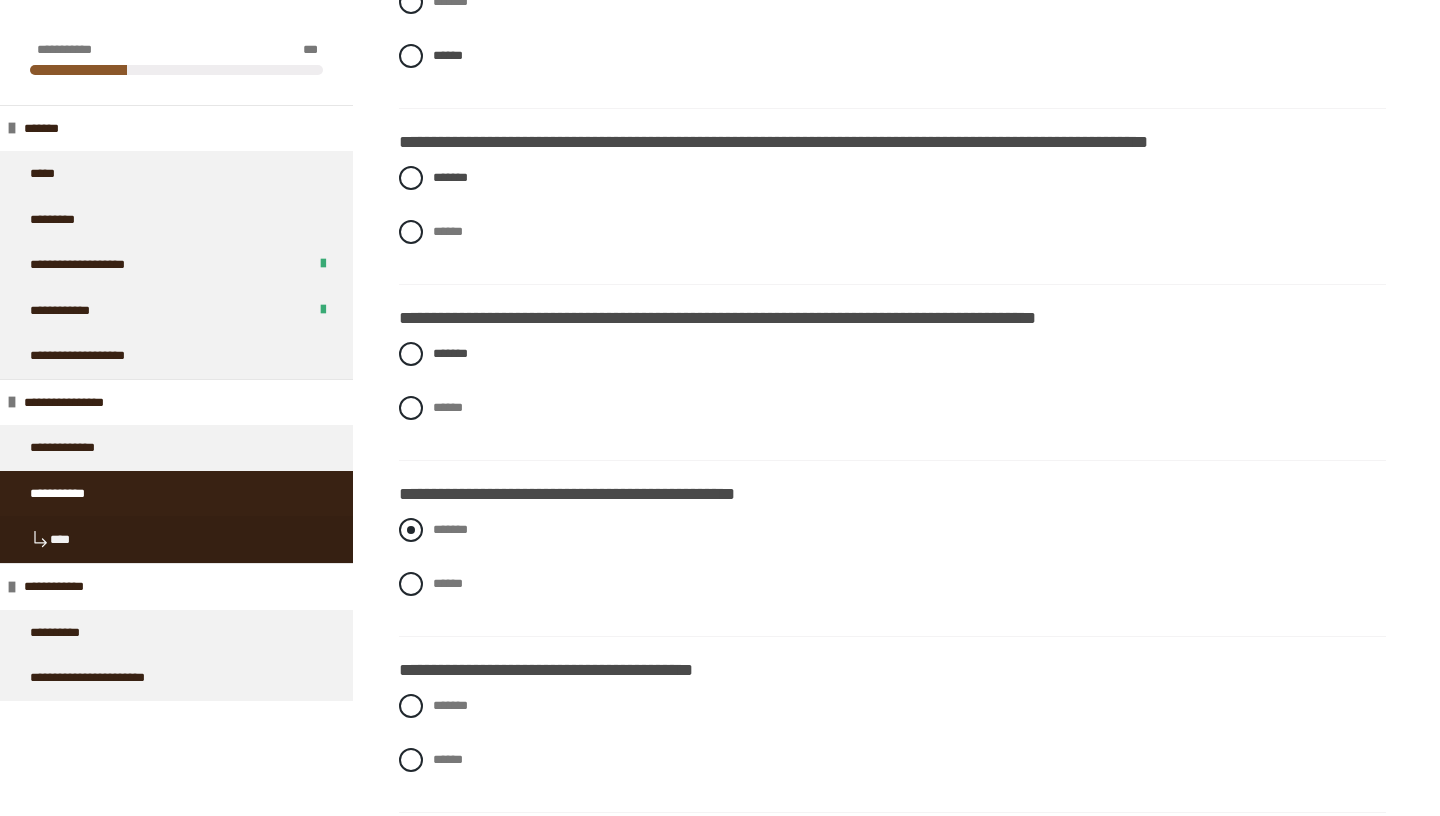click at bounding box center [411, 530] 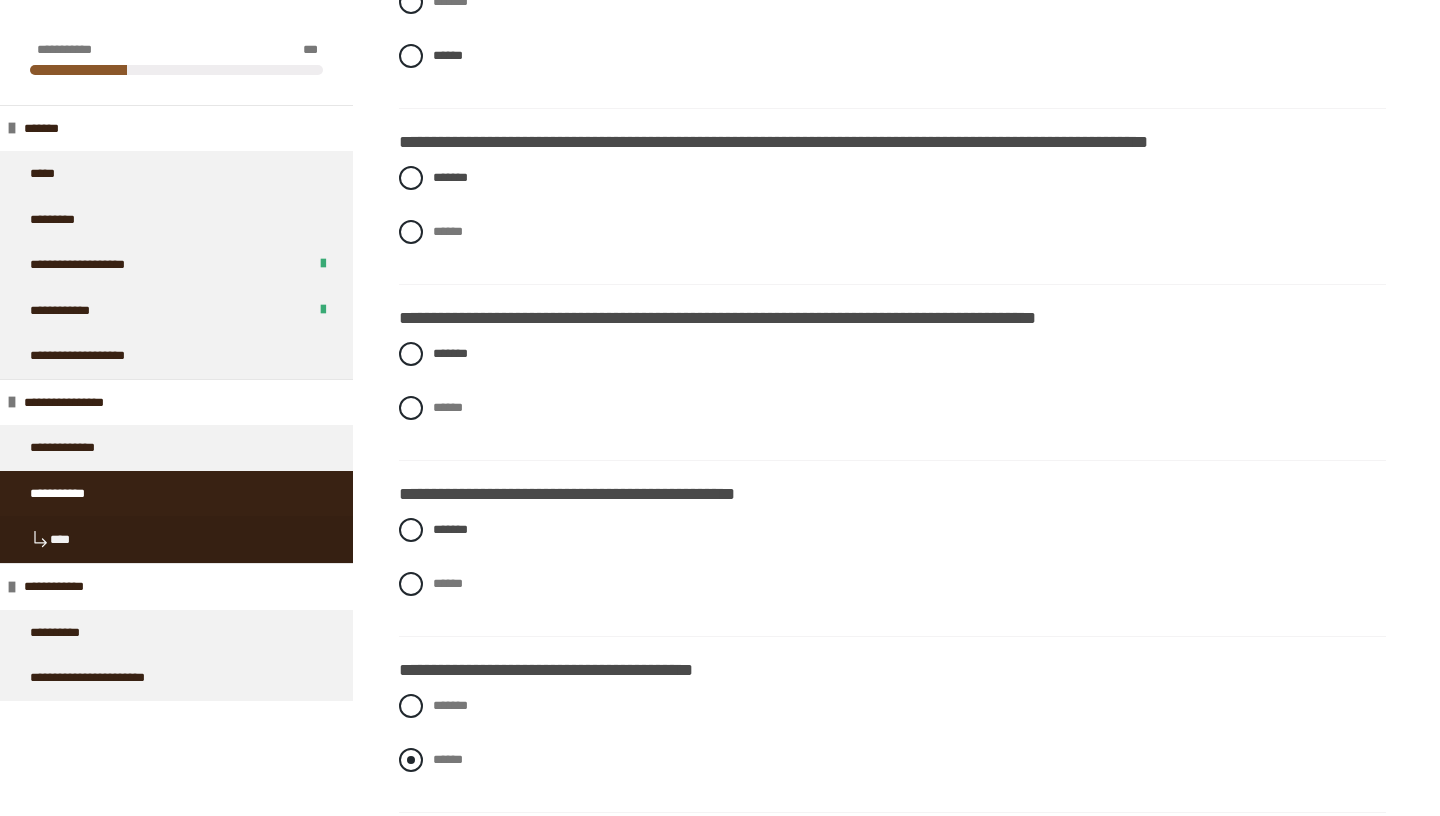 scroll, scrollTop: 1973, scrollLeft: 0, axis: vertical 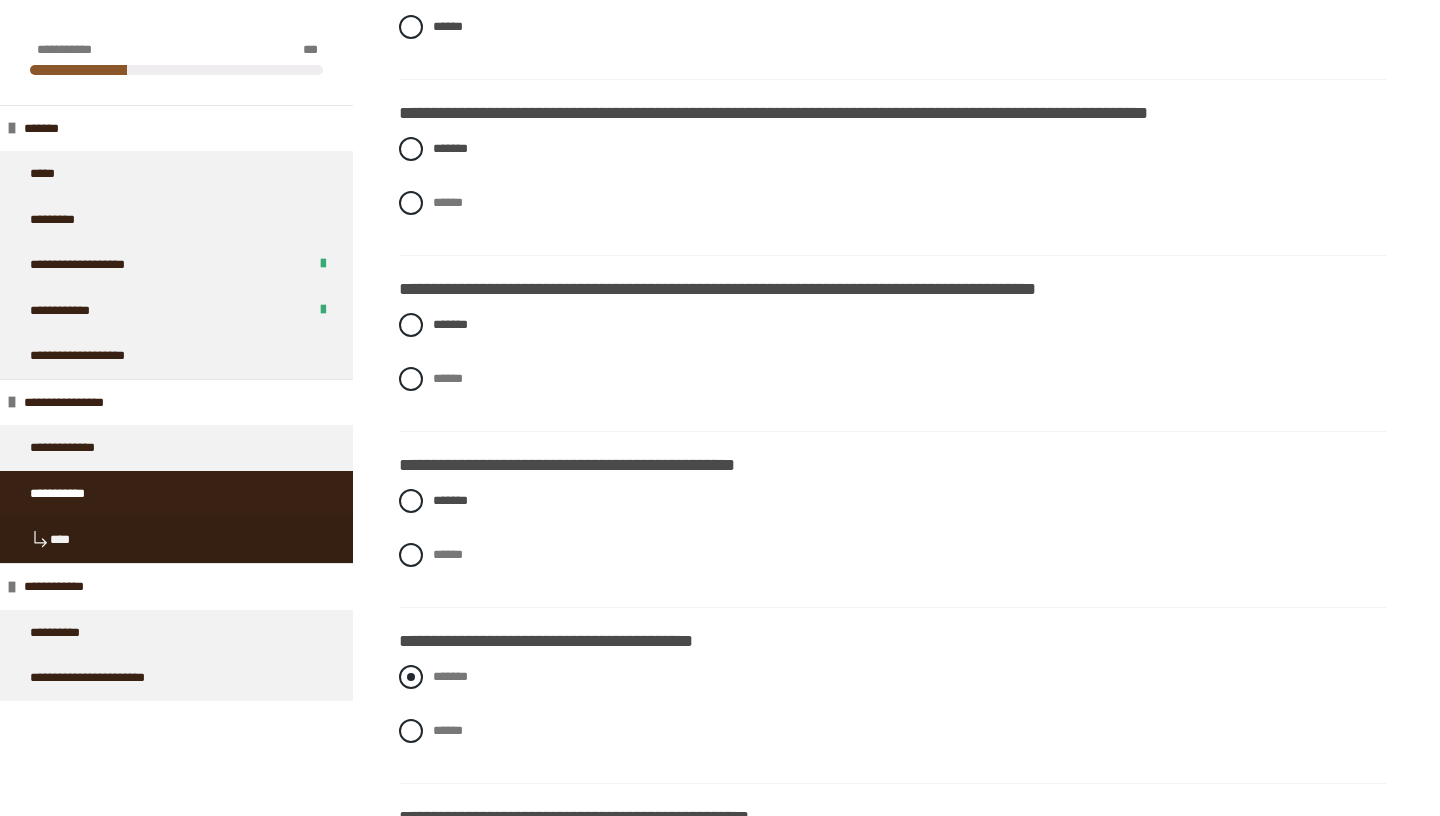 click at bounding box center [411, 677] 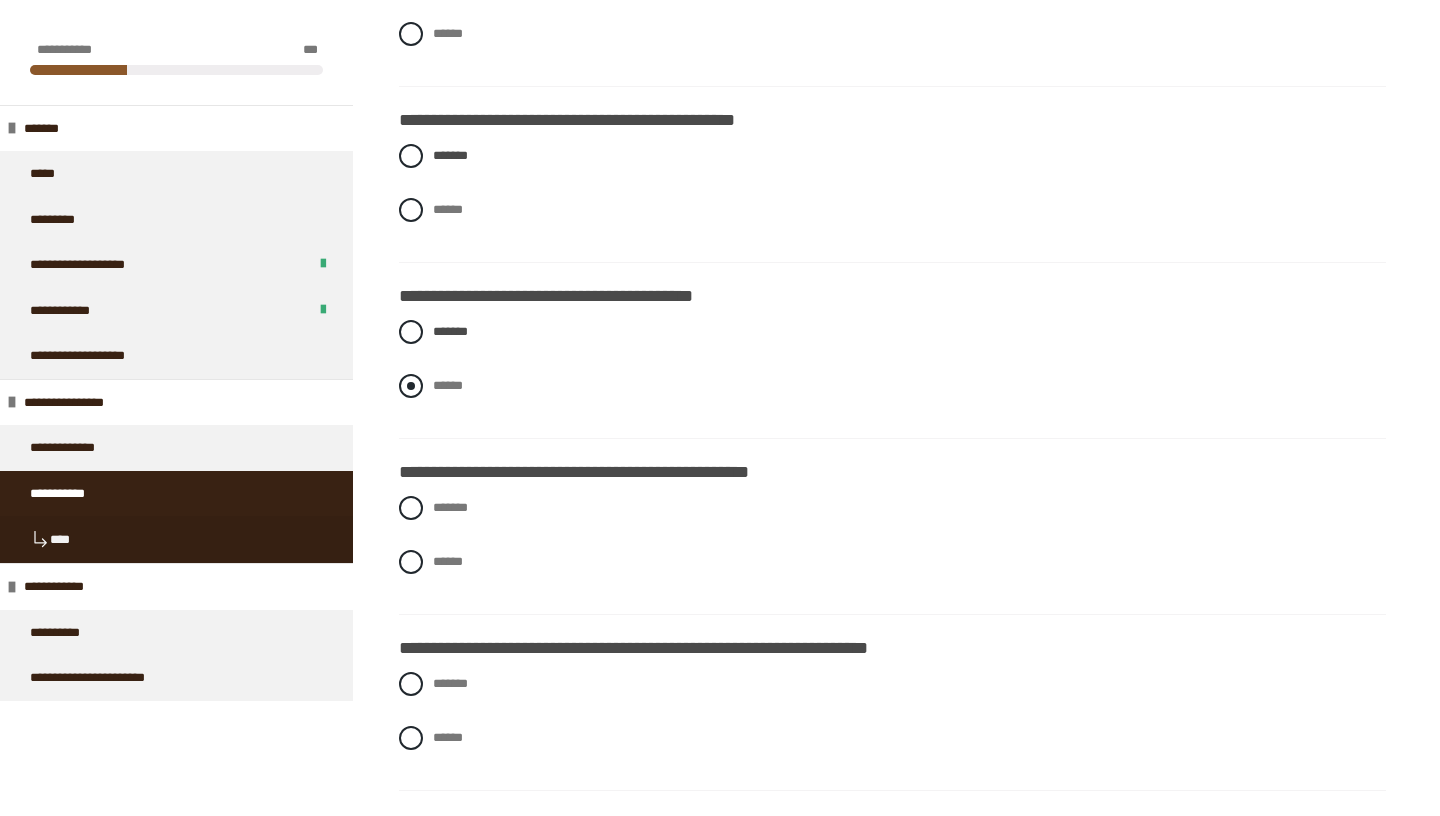 scroll, scrollTop: 2320, scrollLeft: 0, axis: vertical 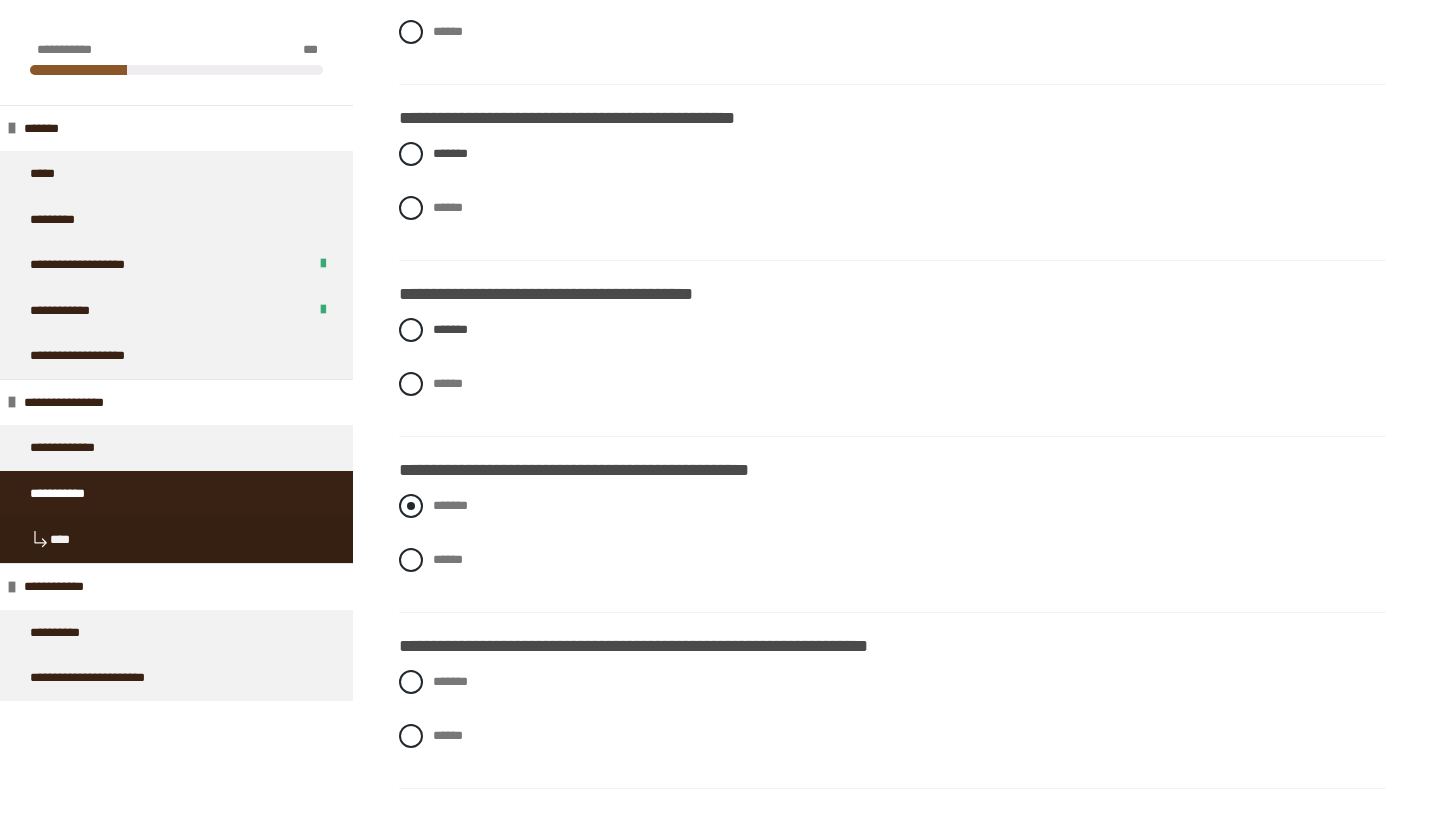 click at bounding box center (411, 506) 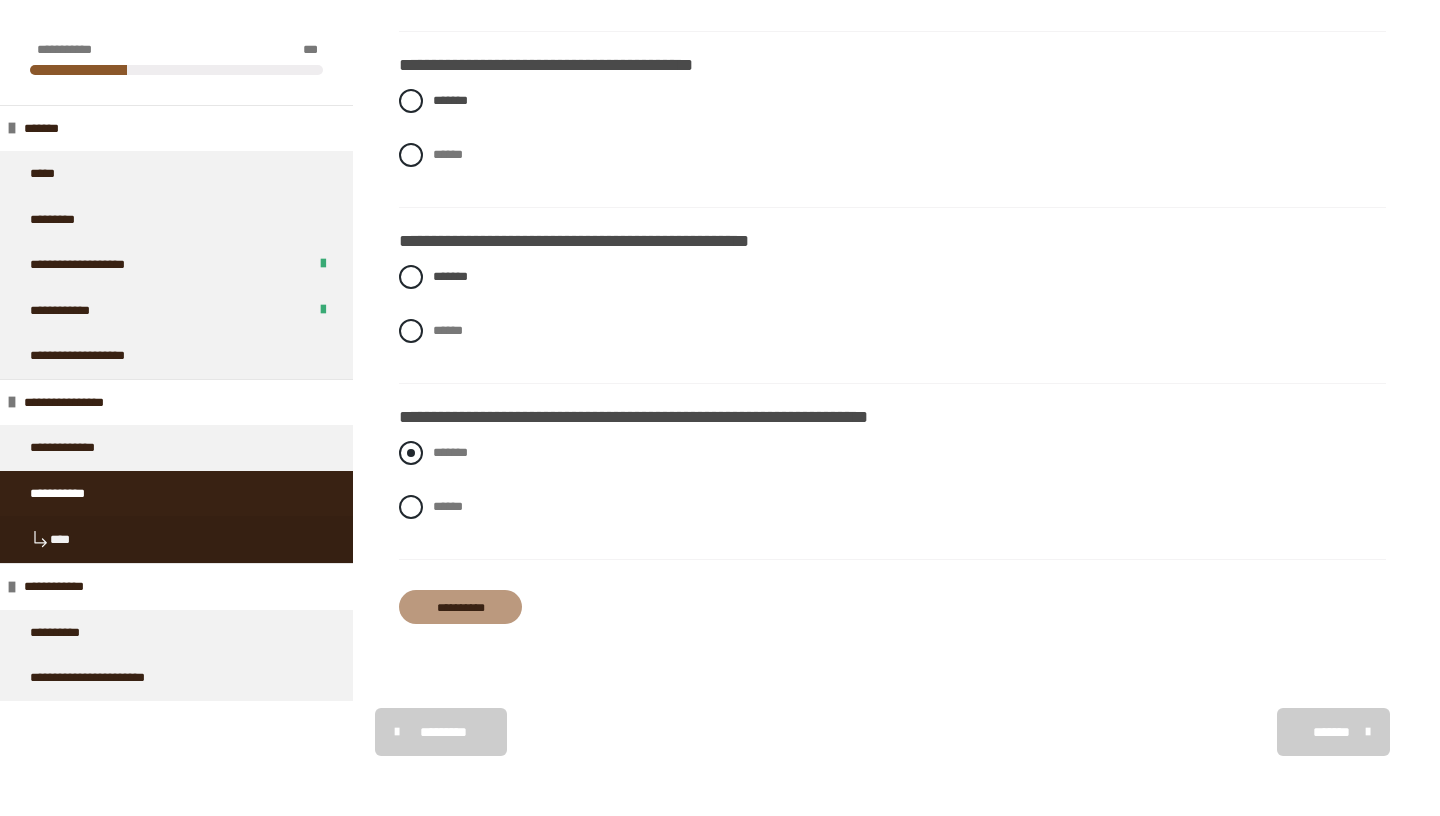 scroll, scrollTop: 2549, scrollLeft: 0, axis: vertical 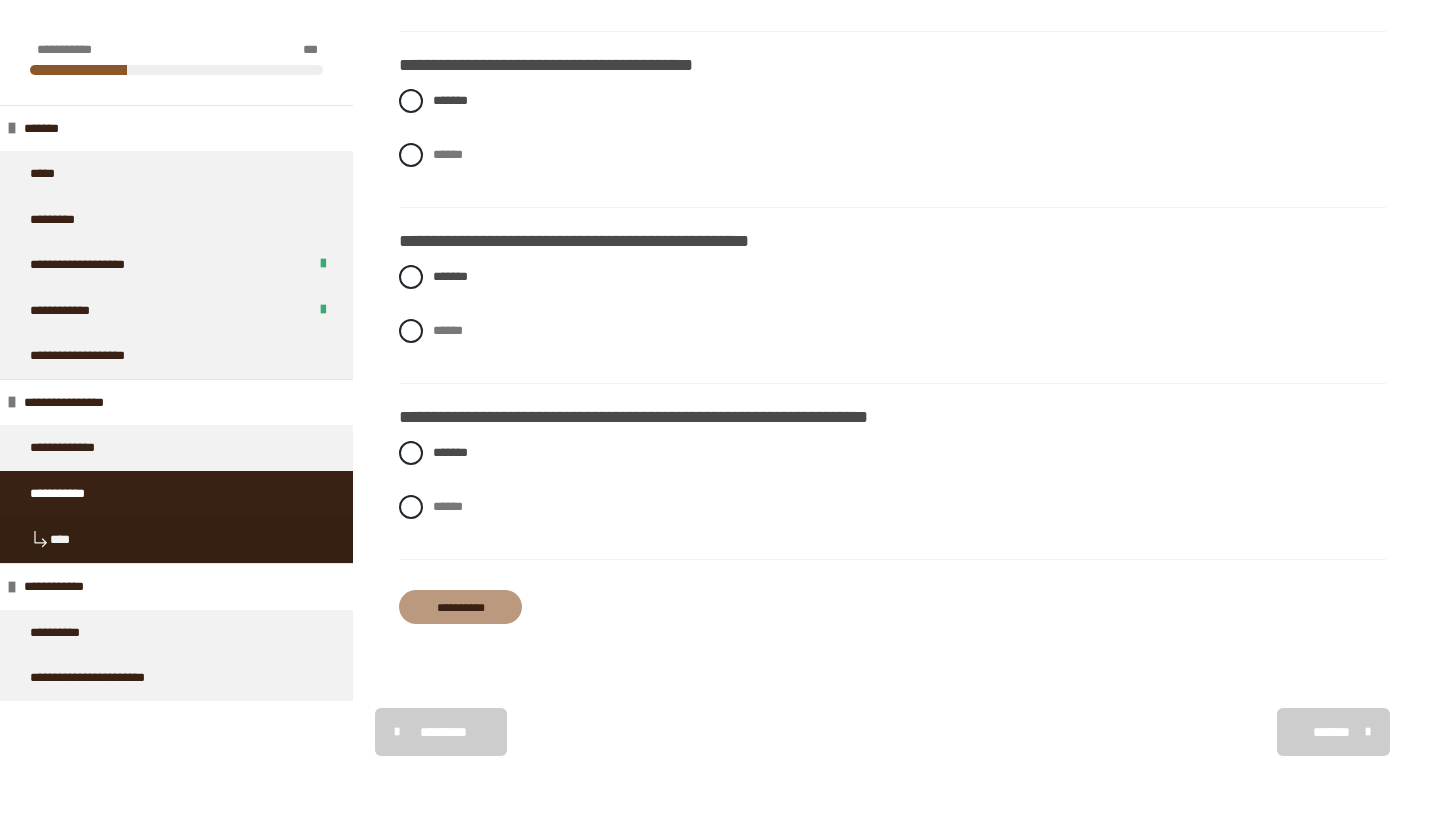 click on "**********" at bounding box center (460, 607) 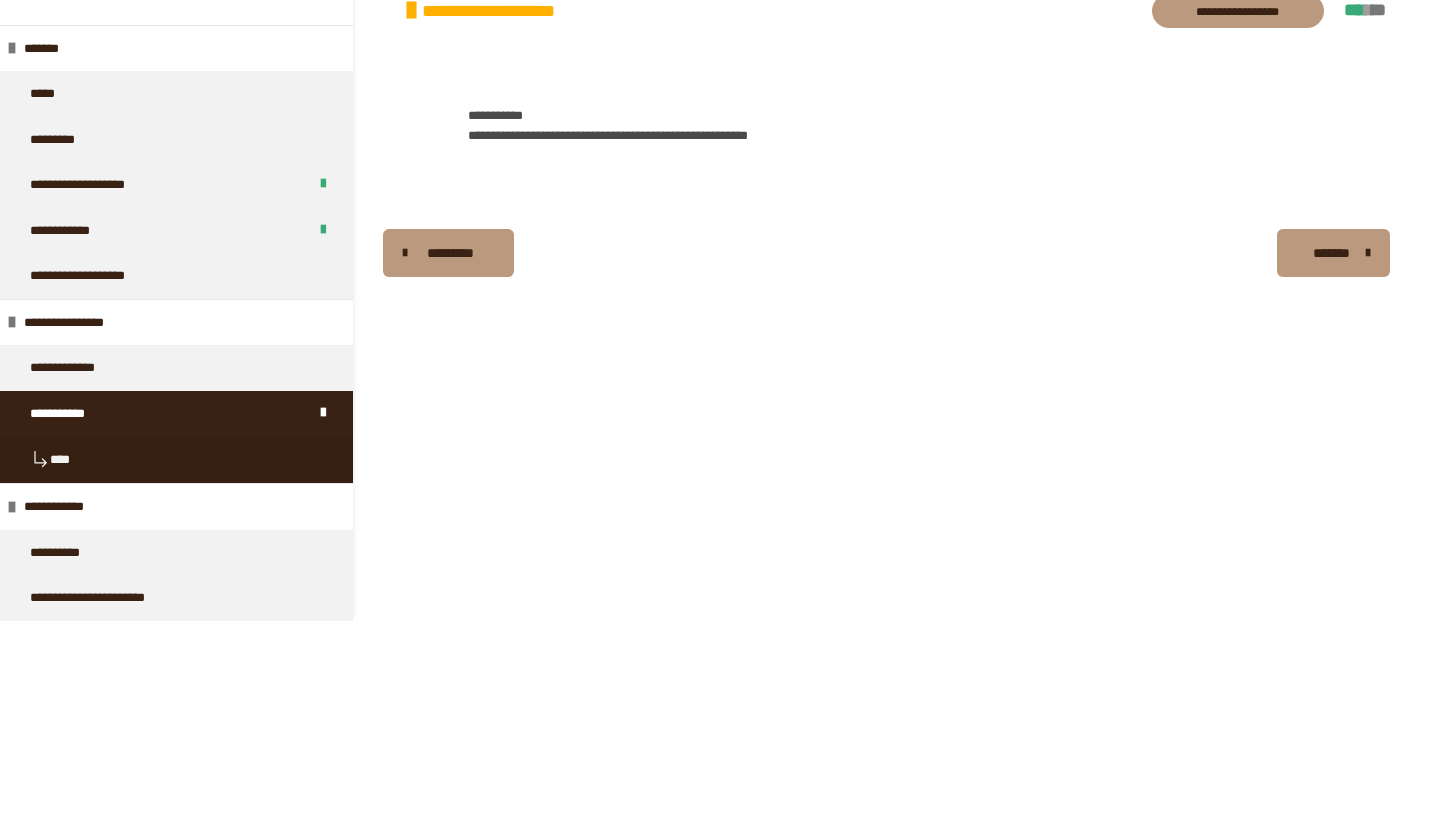 scroll, scrollTop: 0, scrollLeft: 0, axis: both 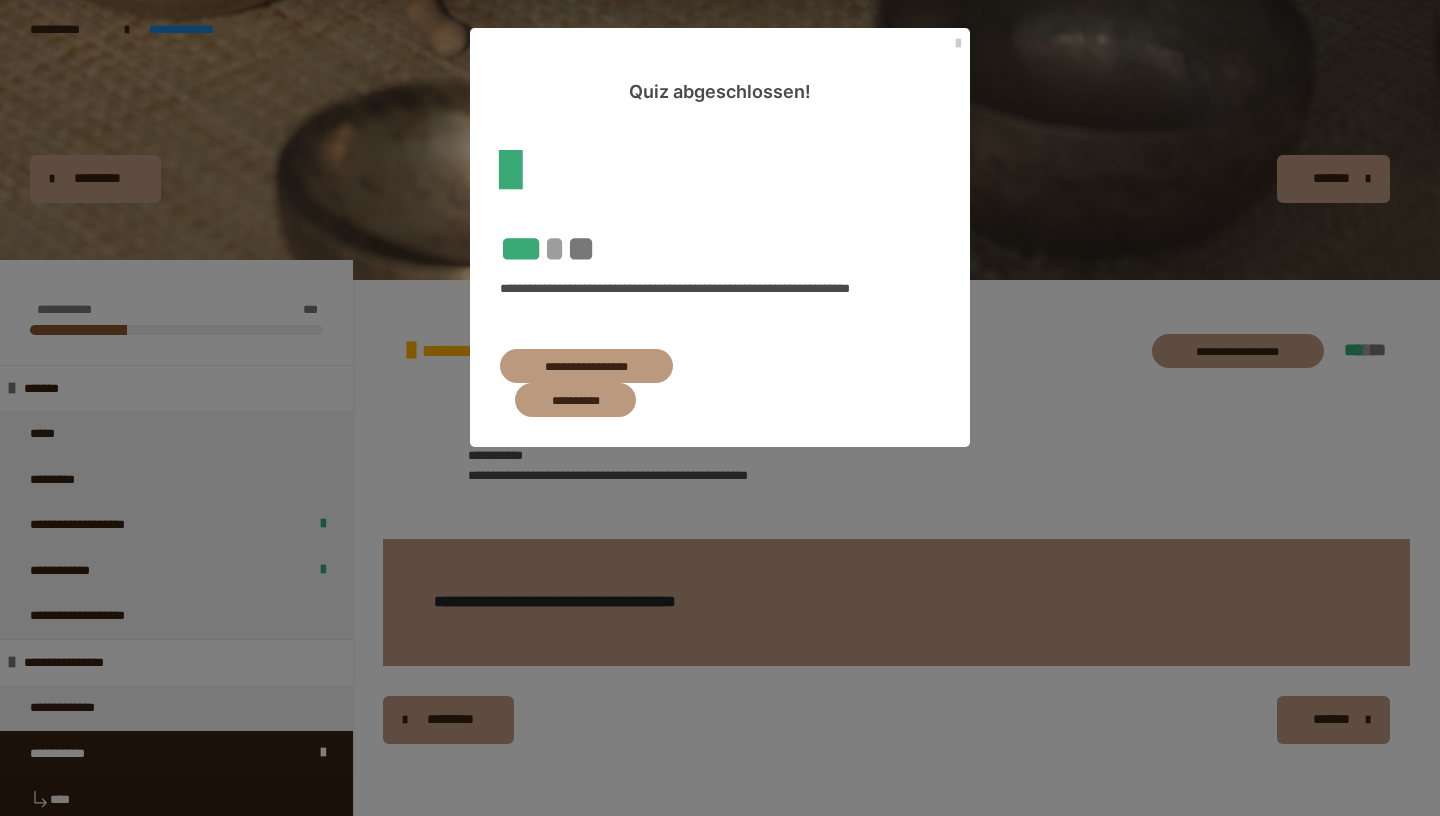 click on "**********" at bounding box center [586, 366] 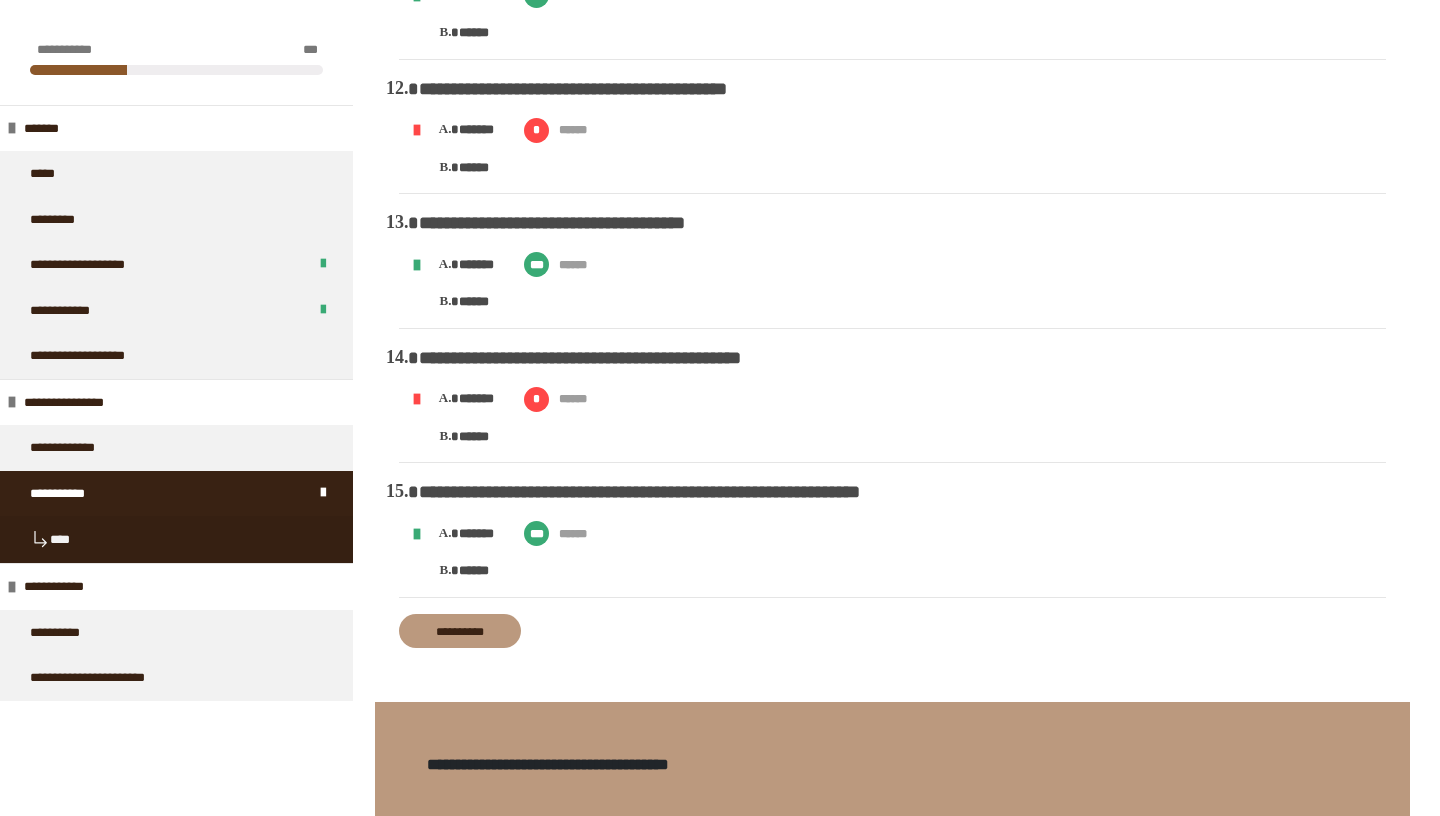 scroll, scrollTop: 1806, scrollLeft: 0, axis: vertical 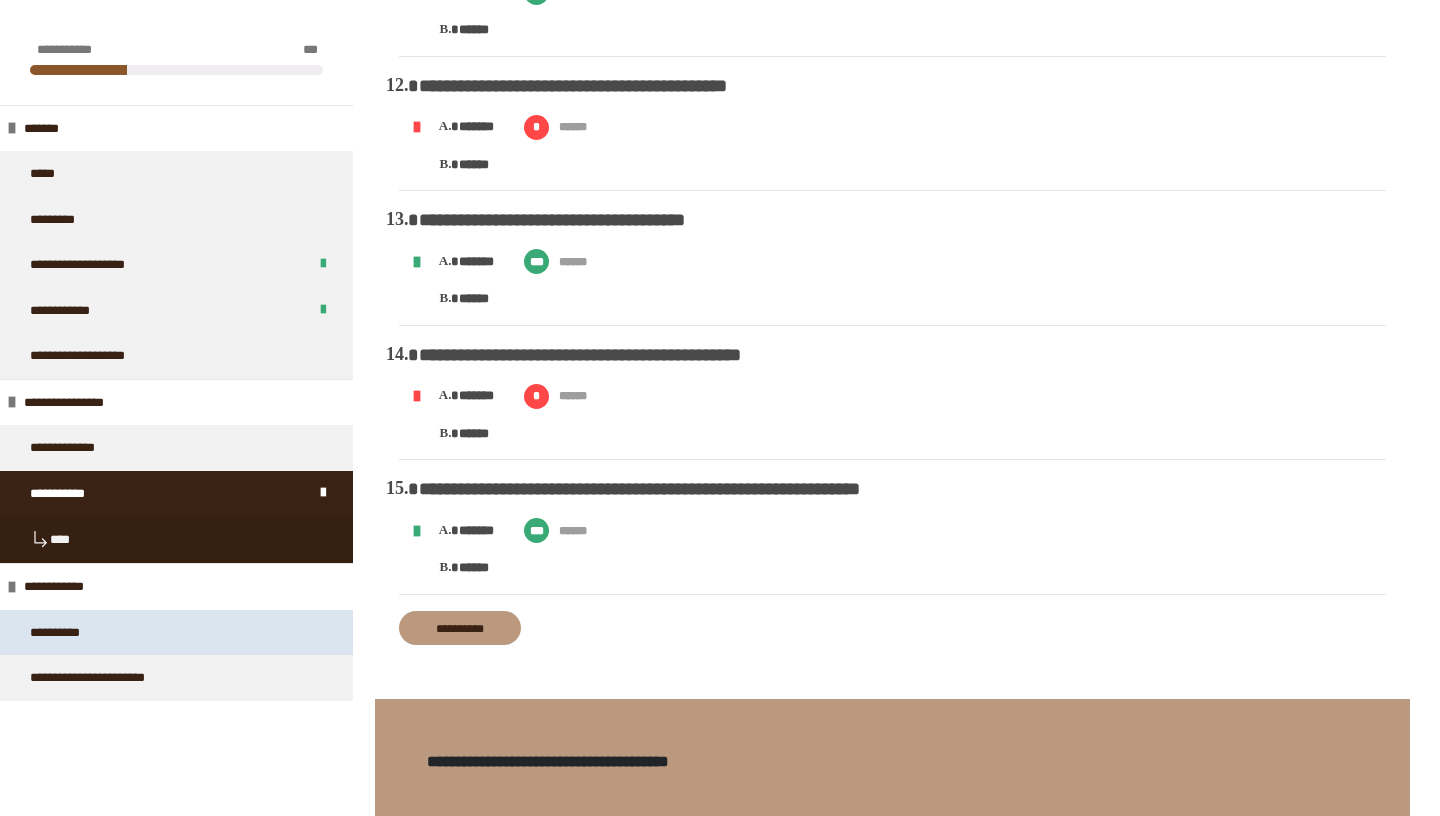 click on "**********" at bounding box center (176, 633) 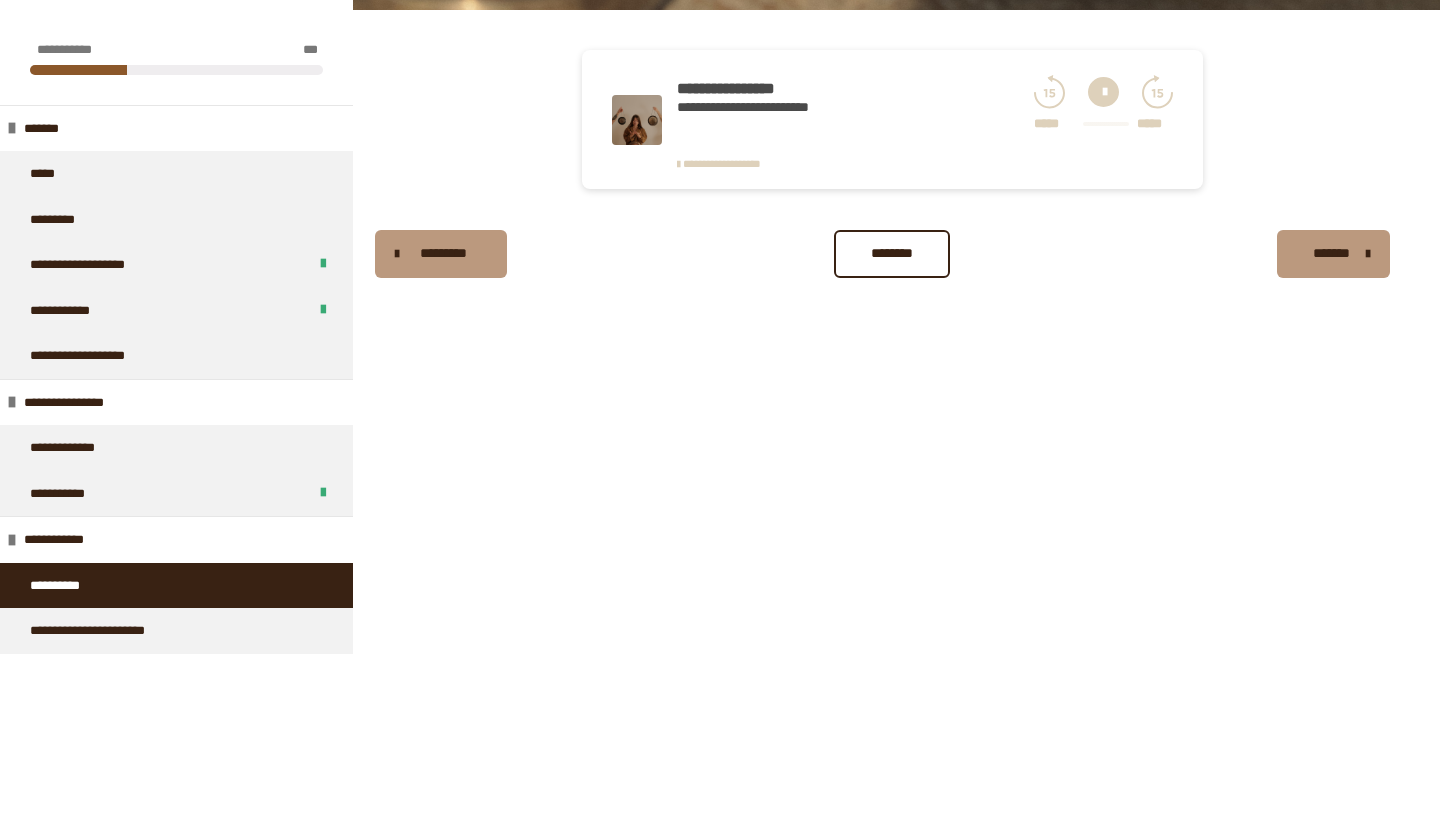 click at bounding box center (1103, 92) 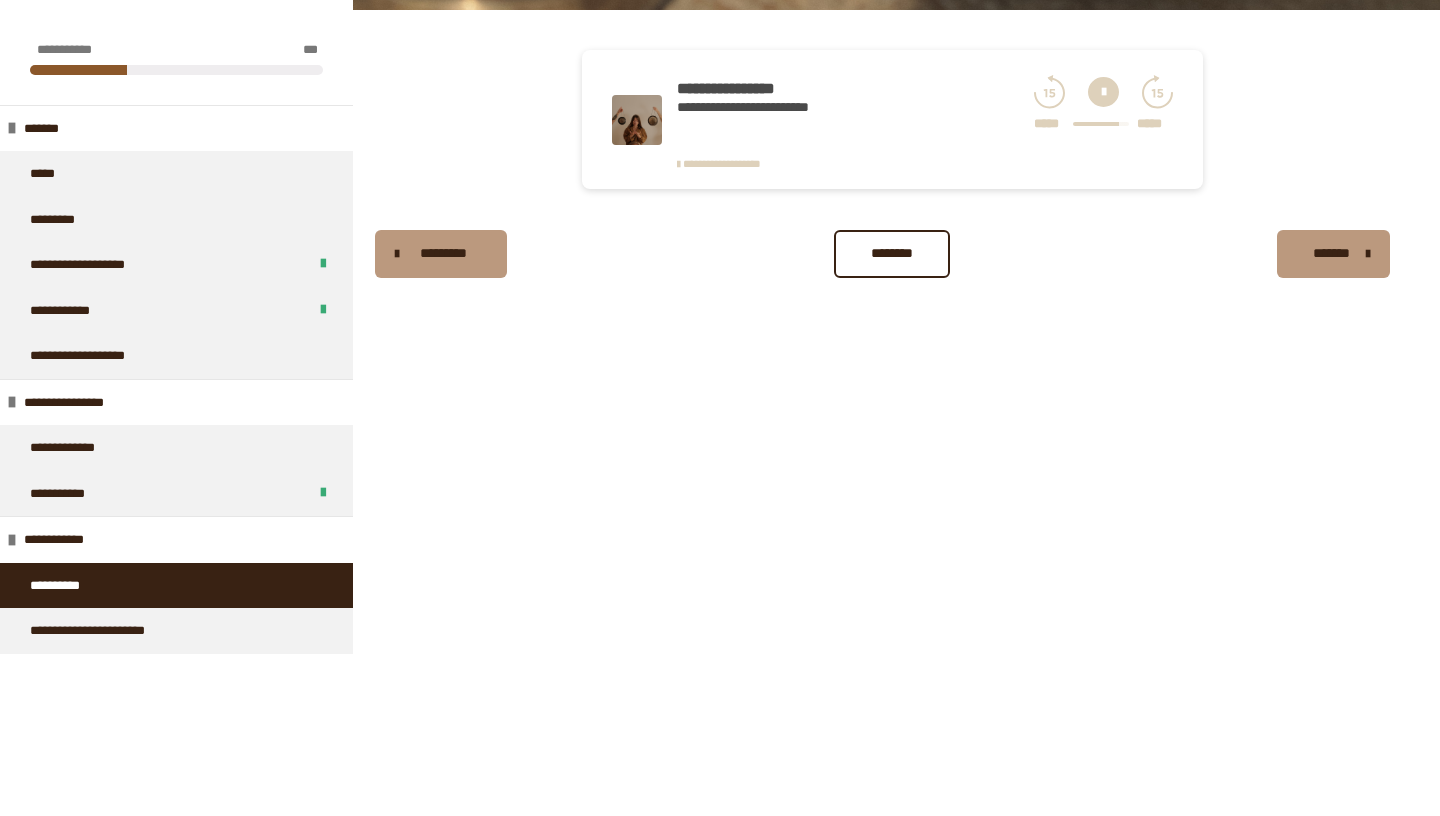 click at bounding box center (1103, 92) 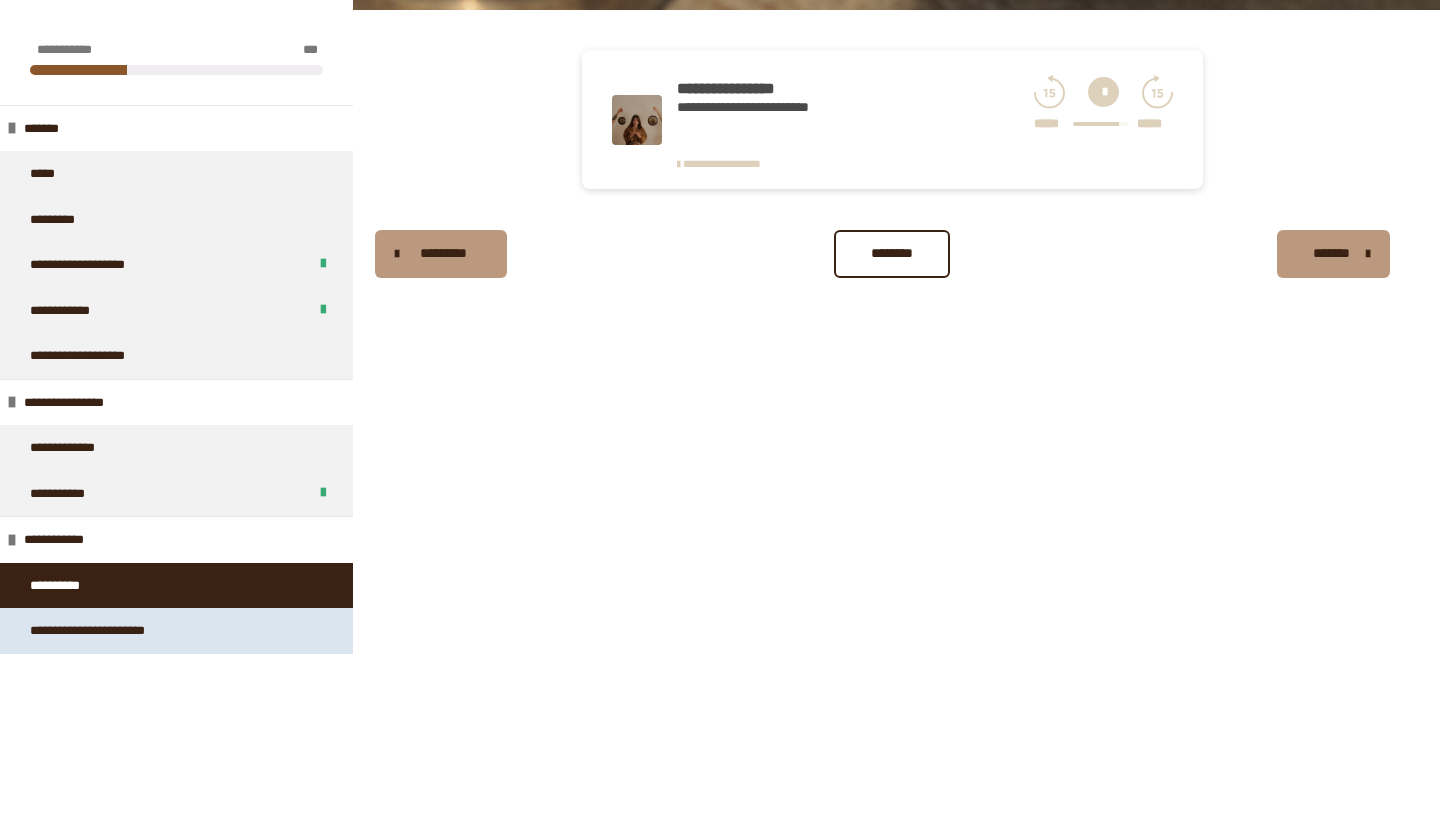 click on "**********" at bounding box center (176, 631) 